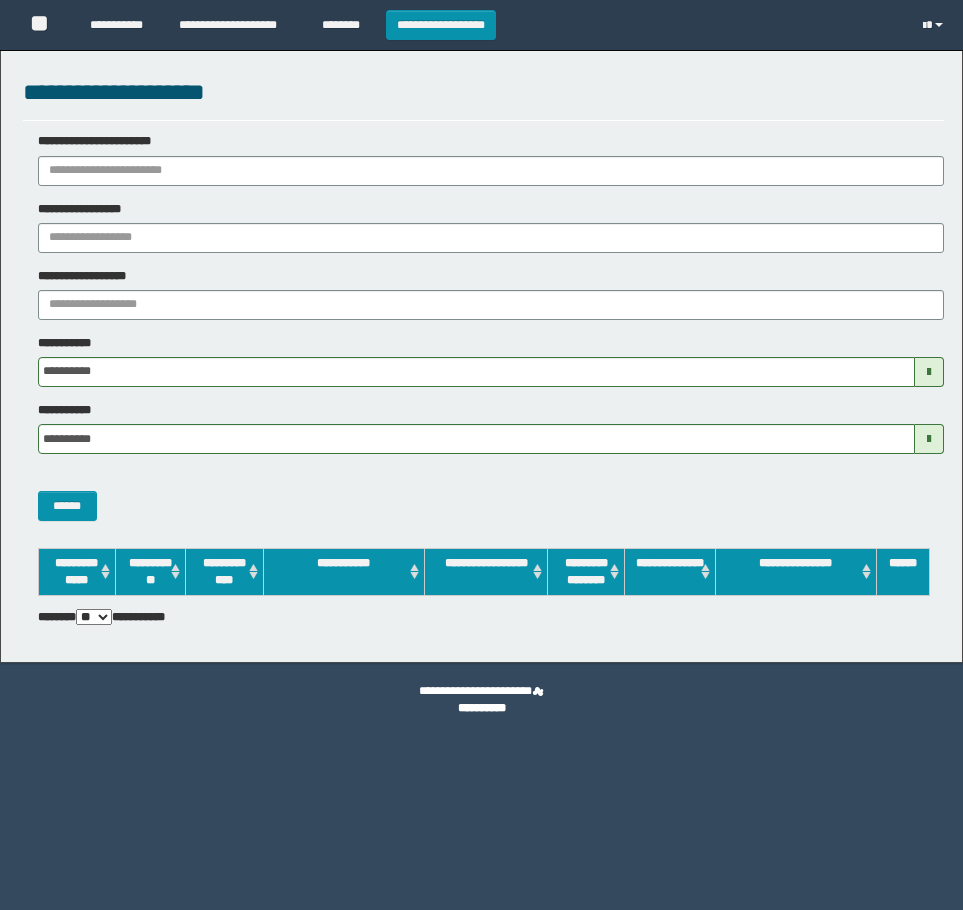 scroll, scrollTop: 0, scrollLeft: 0, axis: both 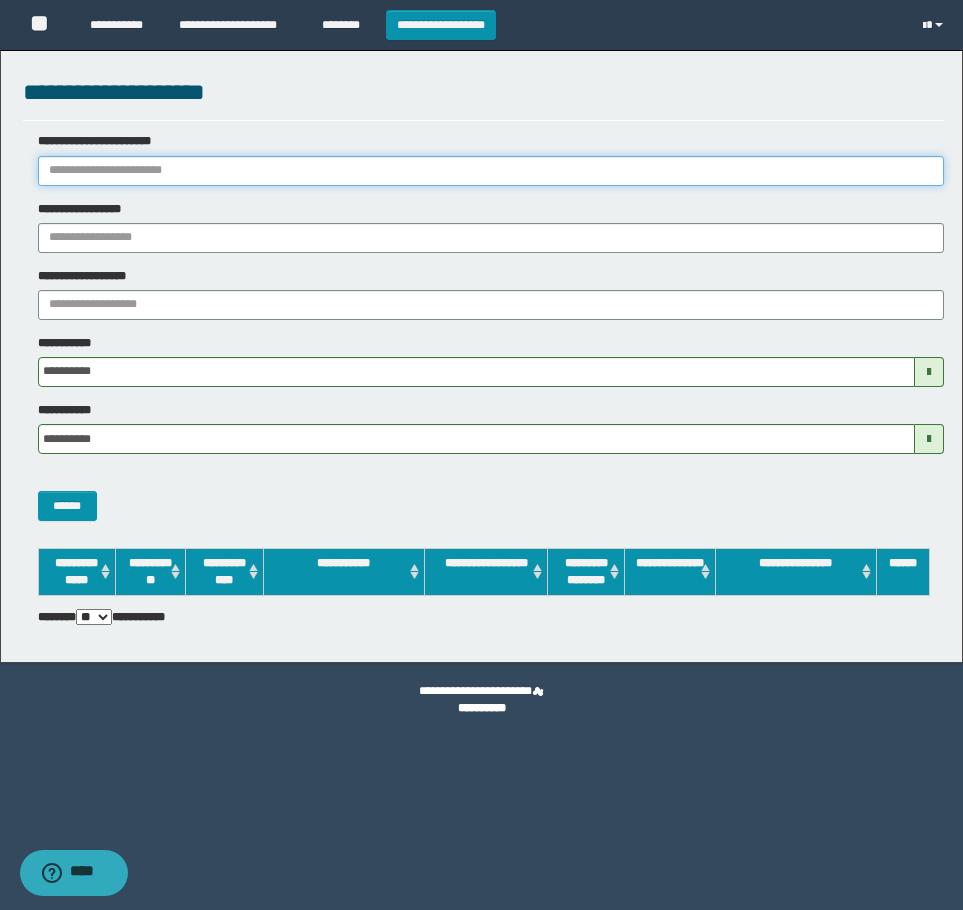 click on "**********" at bounding box center (491, 171) 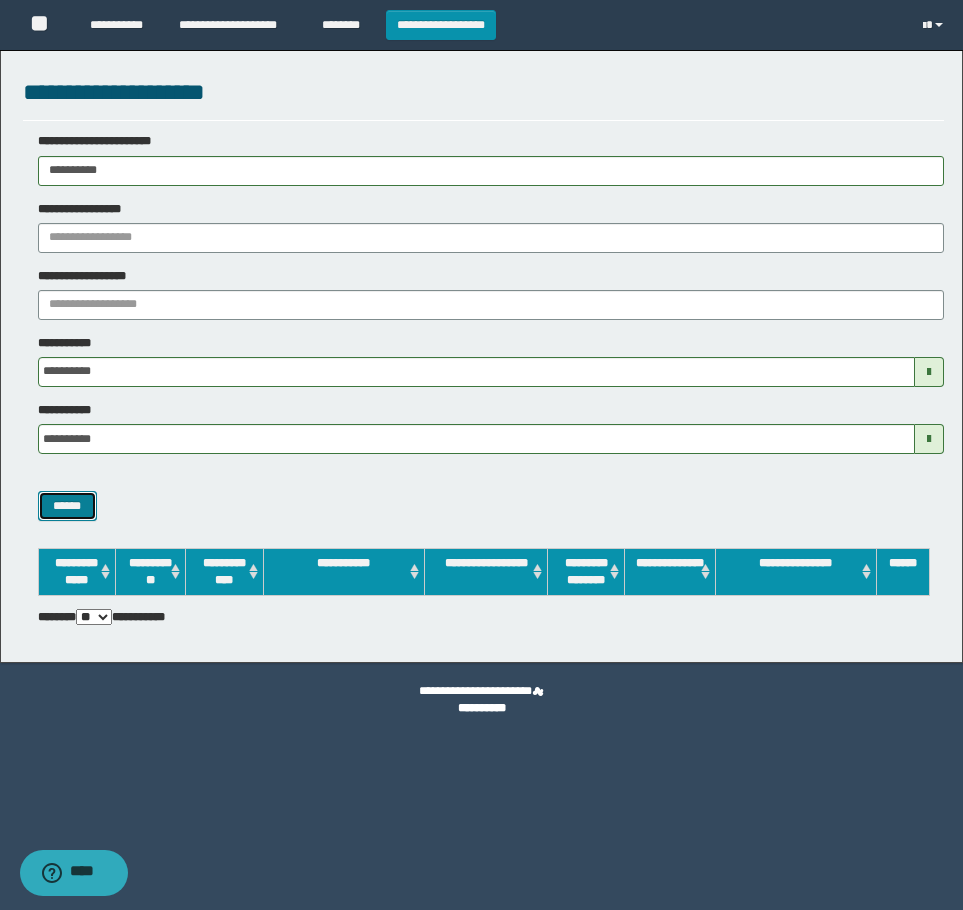 click on "******" at bounding box center (67, 506) 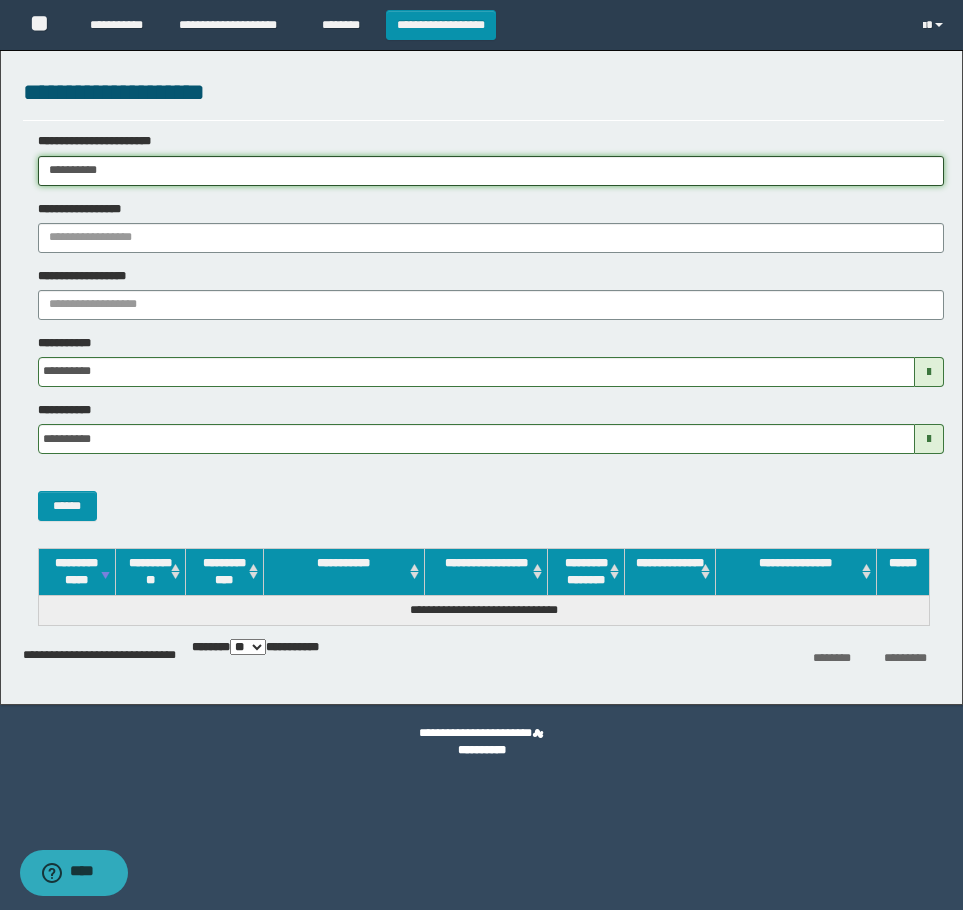 drag, startPoint x: 234, startPoint y: 161, endPoint x: 43, endPoint y: 257, distance: 213.76857 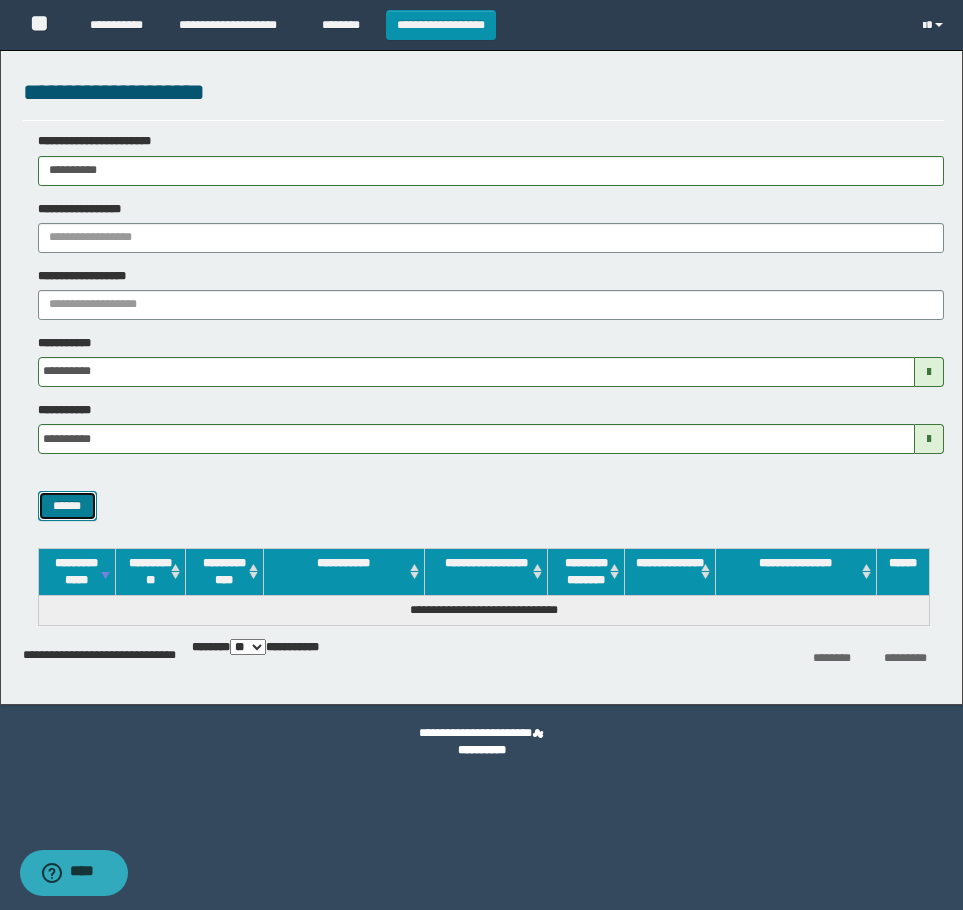 click on "******" at bounding box center (67, 506) 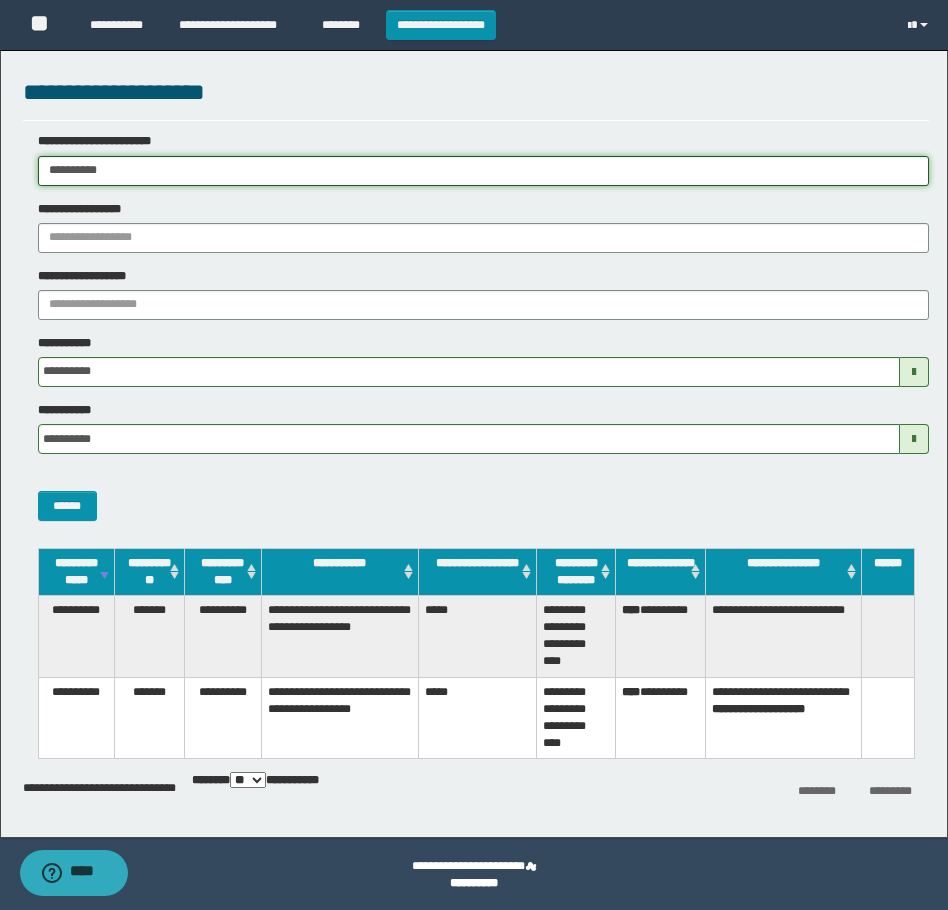 drag, startPoint x: 239, startPoint y: 174, endPoint x: -4, endPoint y: 153, distance: 243.90572 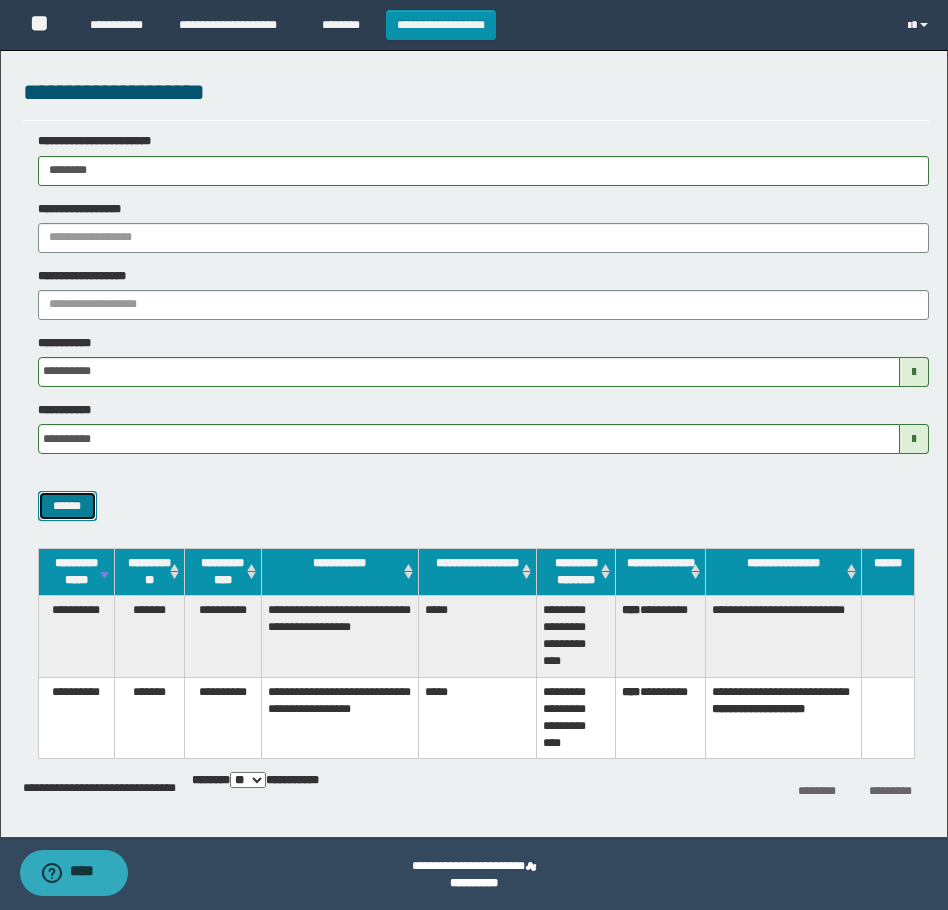 click on "******" at bounding box center (67, 506) 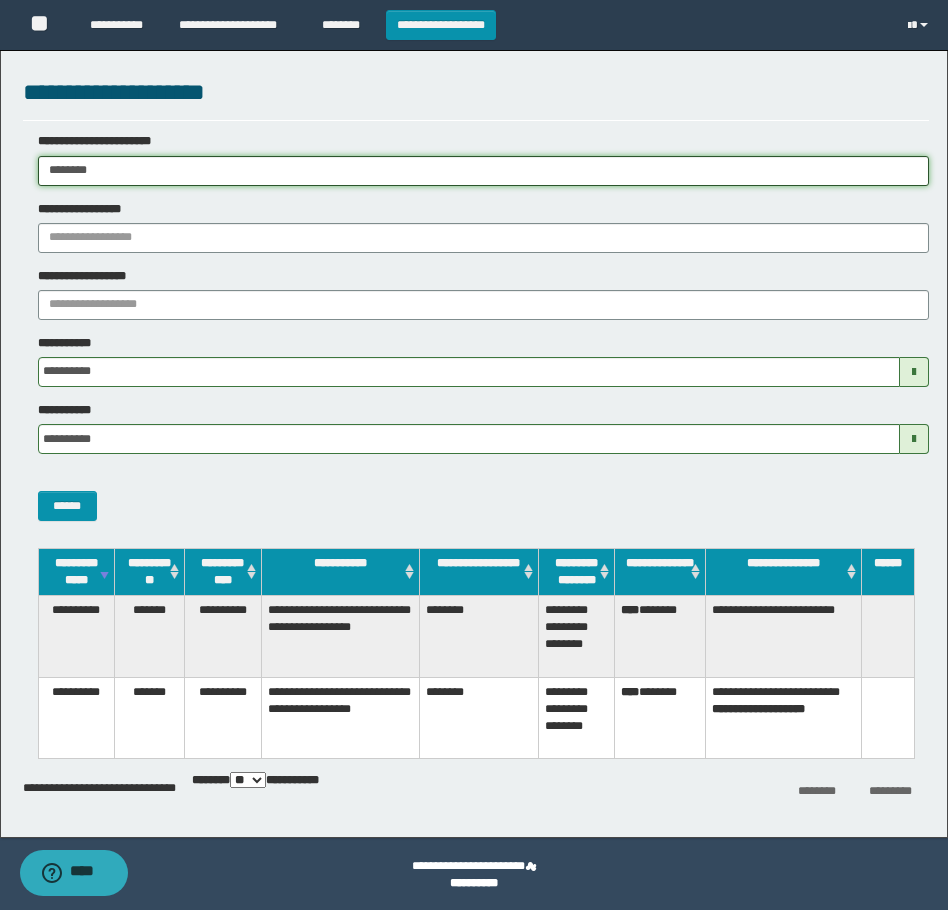 drag, startPoint x: 172, startPoint y: 175, endPoint x: -4, endPoint y: 278, distance: 203.92401 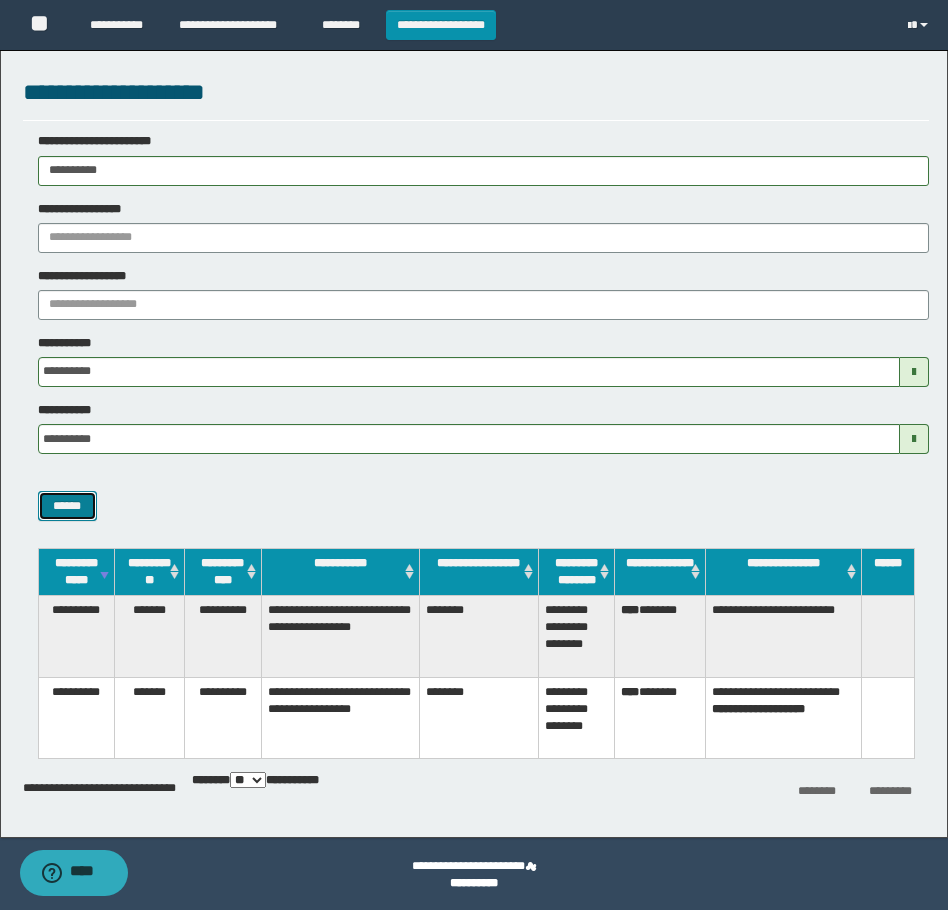 click on "******" at bounding box center (67, 506) 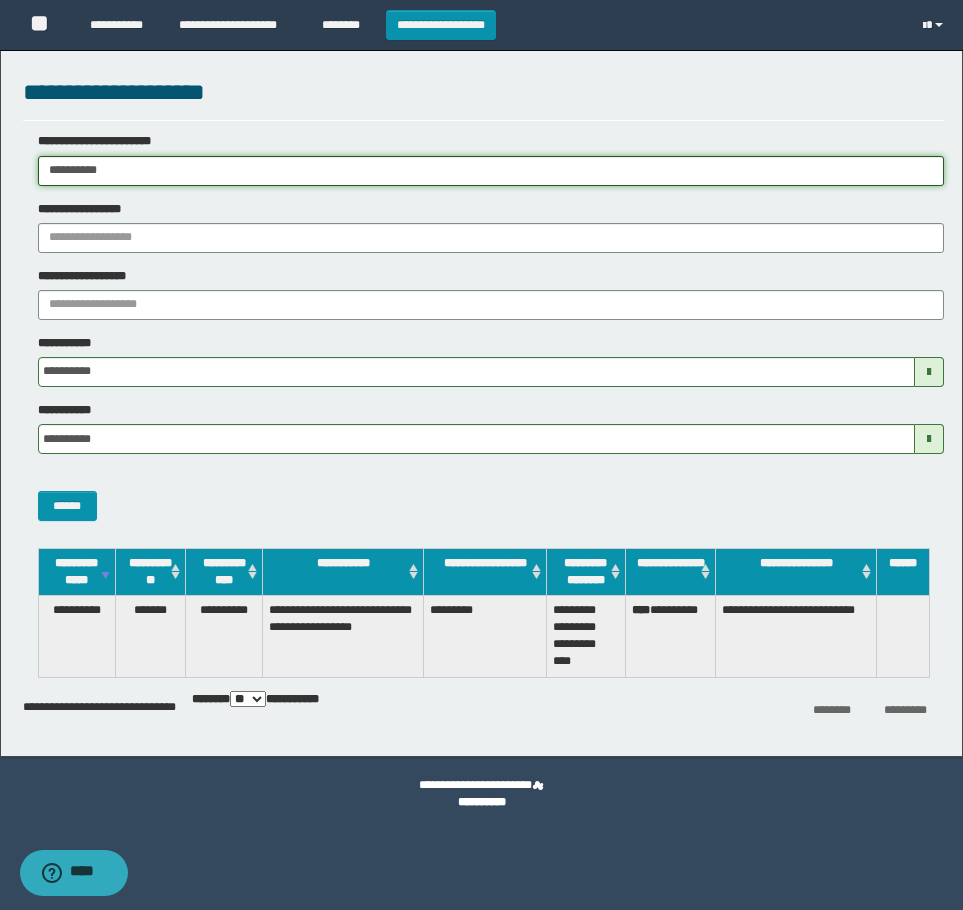 drag, startPoint x: 192, startPoint y: 170, endPoint x: -4, endPoint y: 172, distance: 196.01021 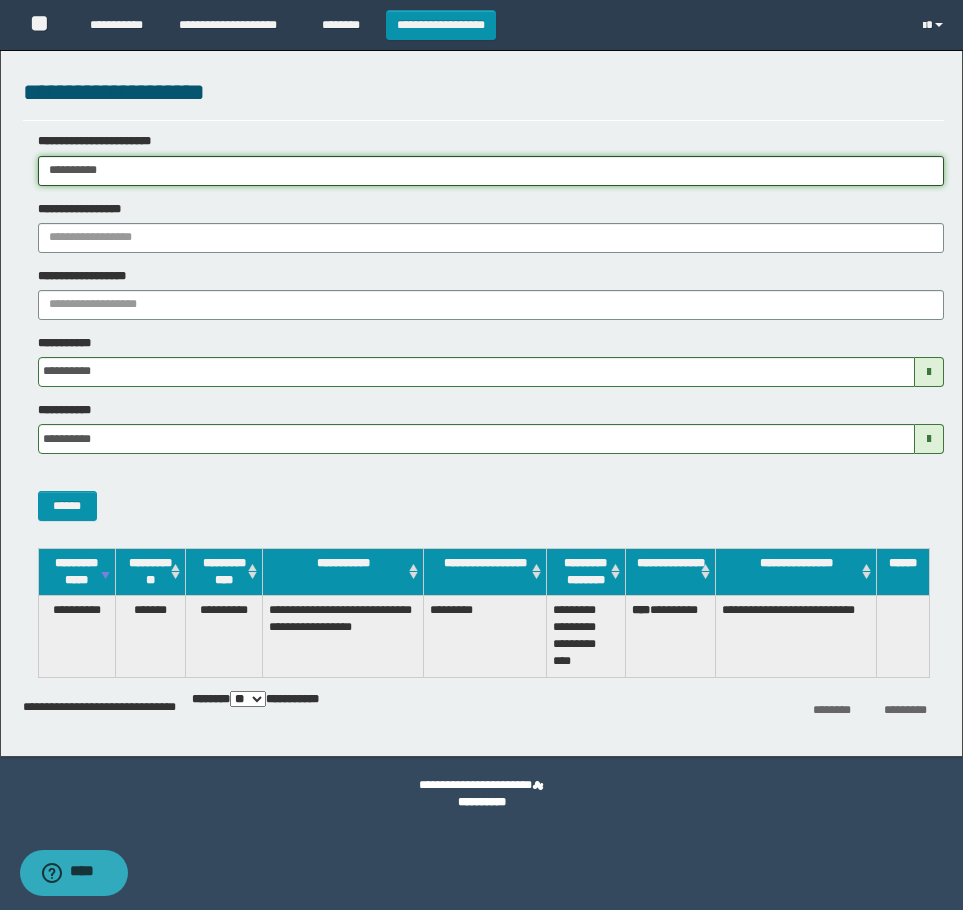click on "**********" at bounding box center (481, 455) 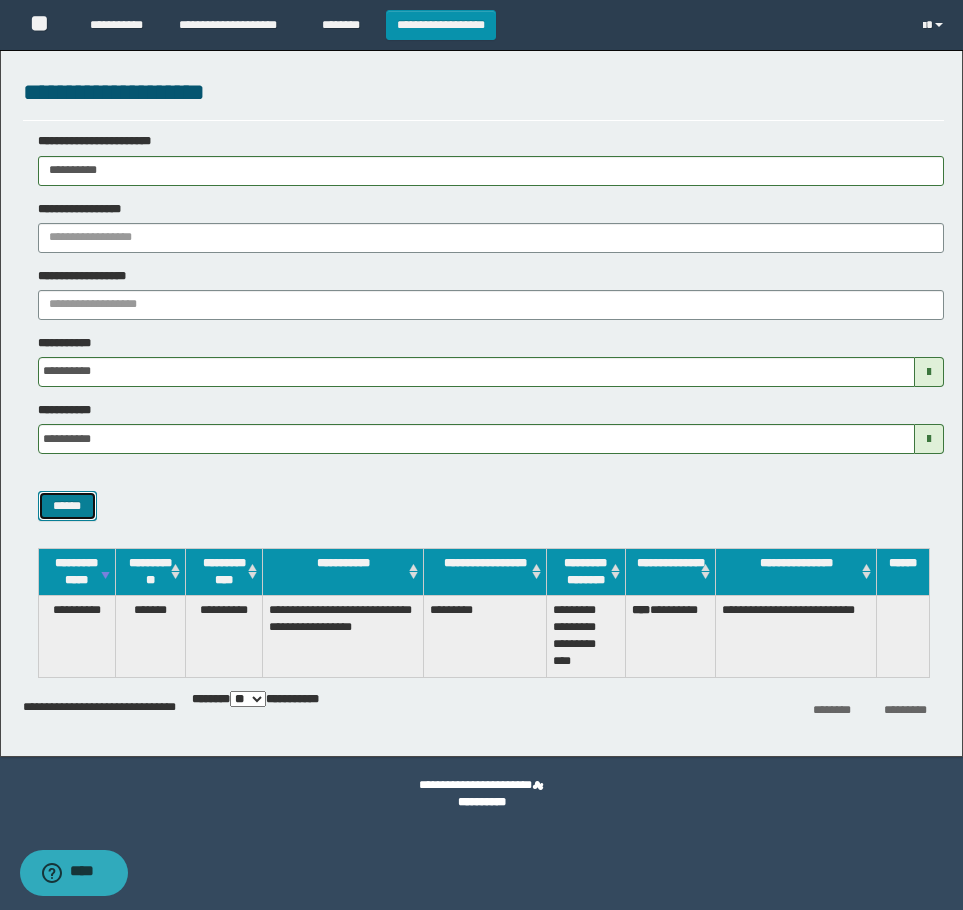 click on "******" at bounding box center (67, 506) 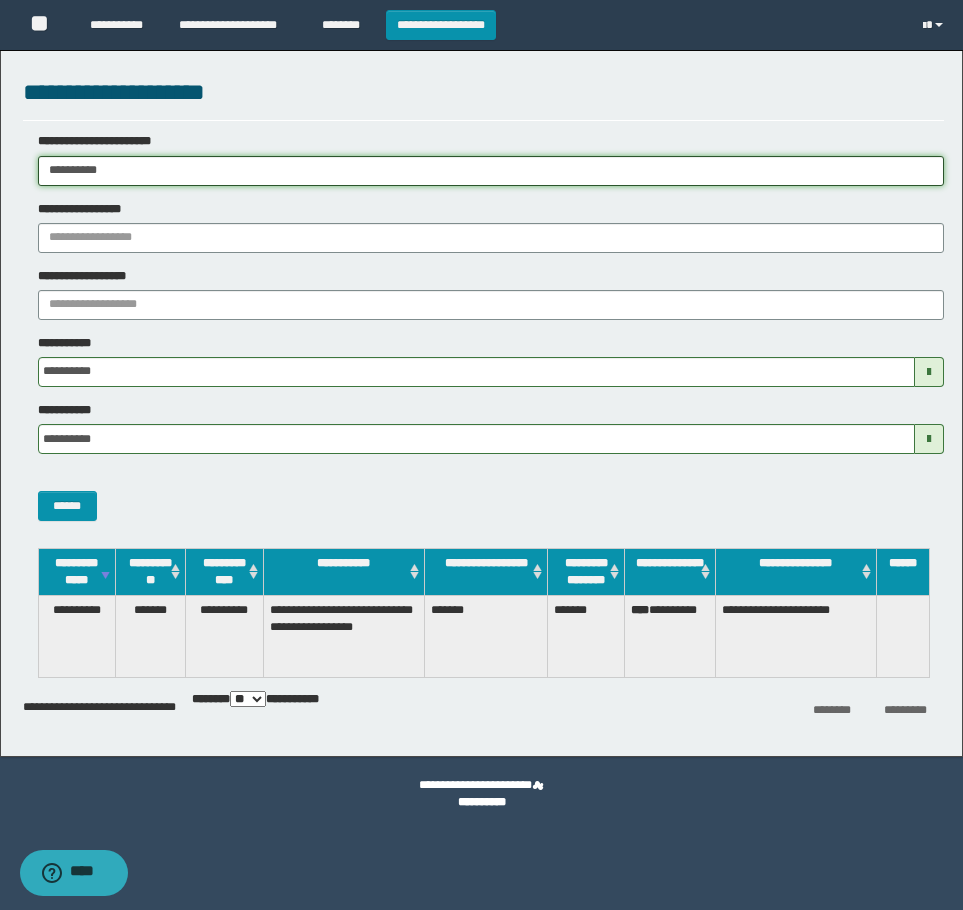 drag, startPoint x: 32, startPoint y: 176, endPoint x: -4, endPoint y: 208, distance: 48.166378 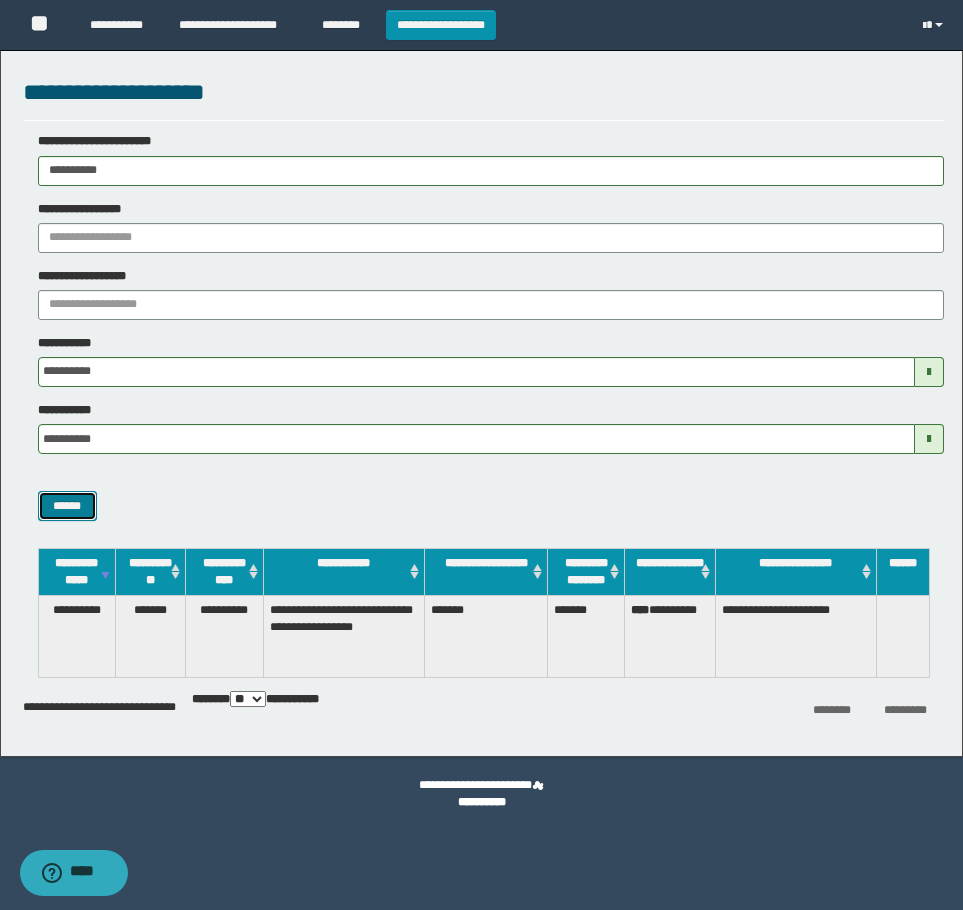 click on "******" at bounding box center (67, 506) 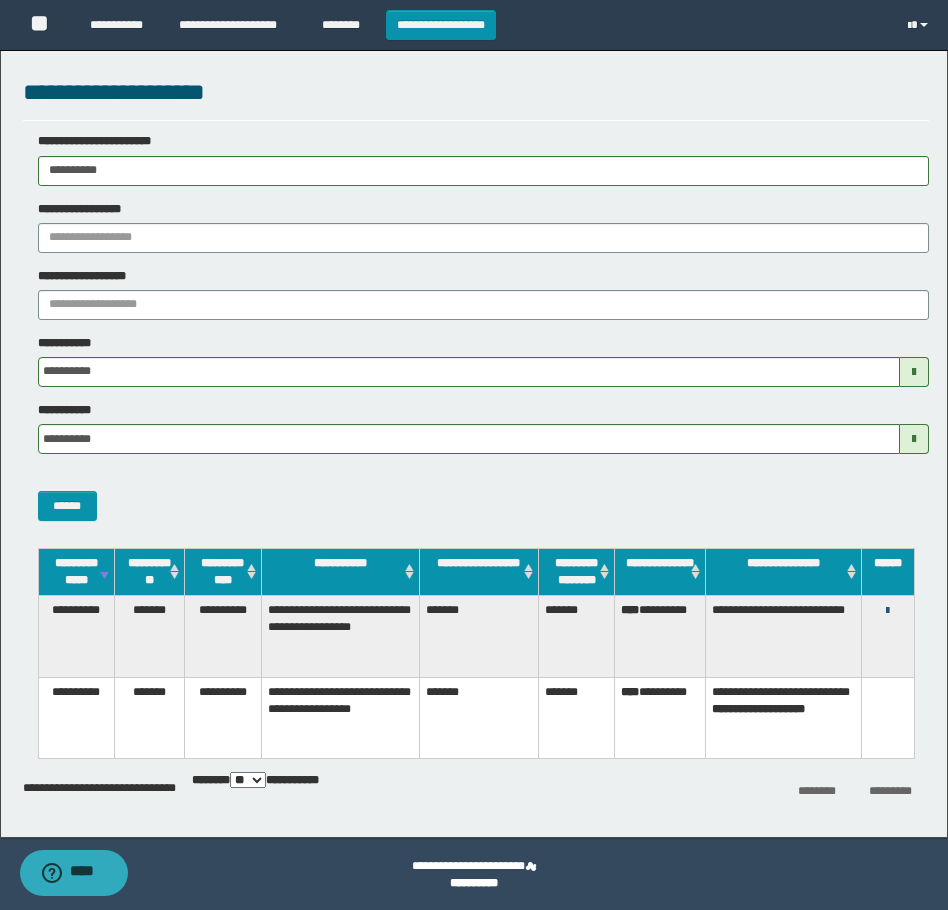 click at bounding box center (887, 611) 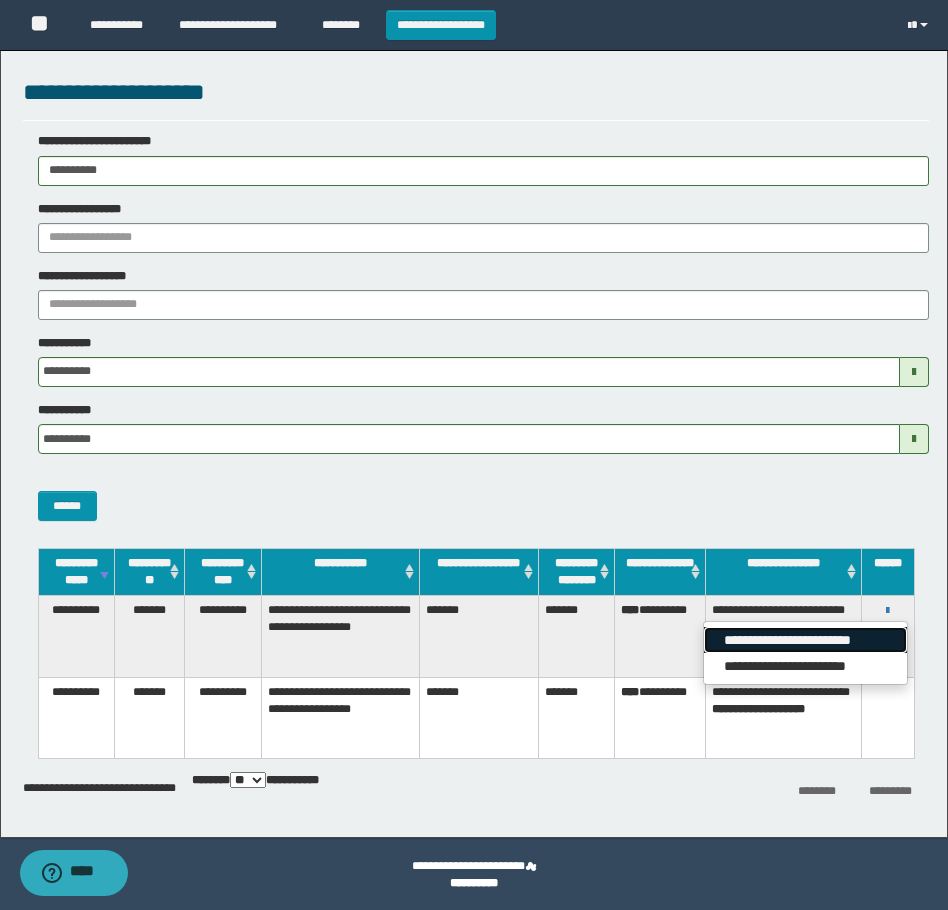 click on "**********" at bounding box center (805, 640) 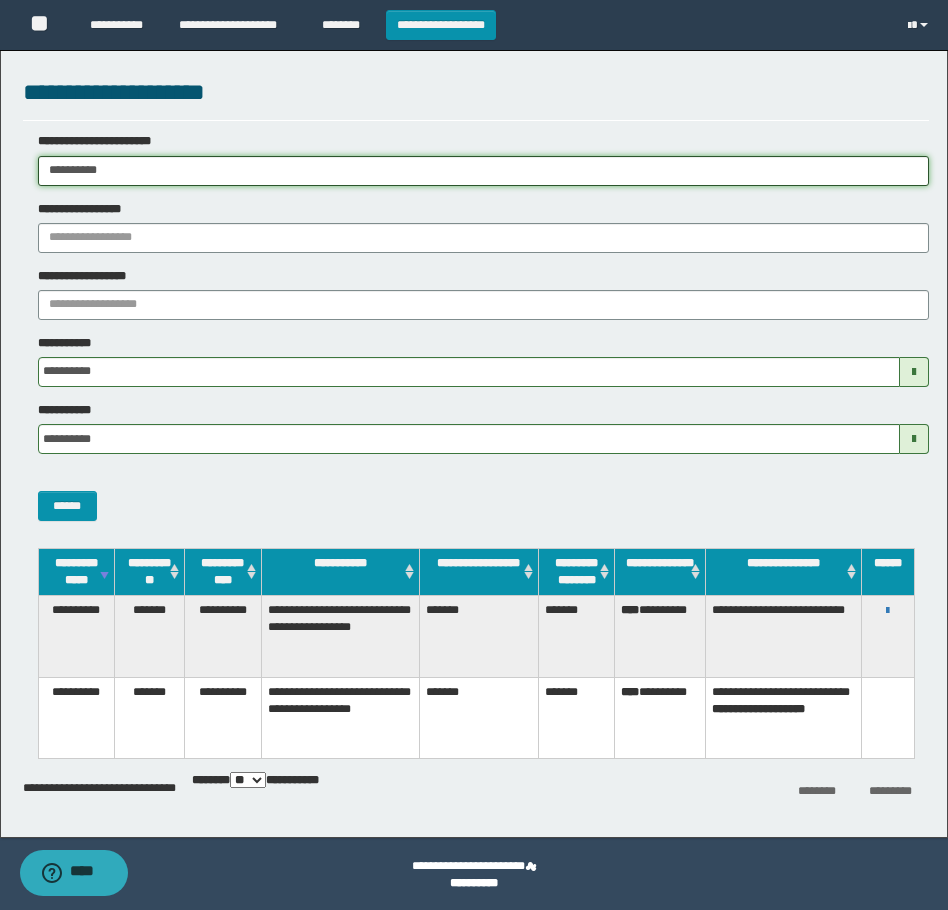 drag, startPoint x: 152, startPoint y: 165, endPoint x: -4, endPoint y: 204, distance: 160.80112 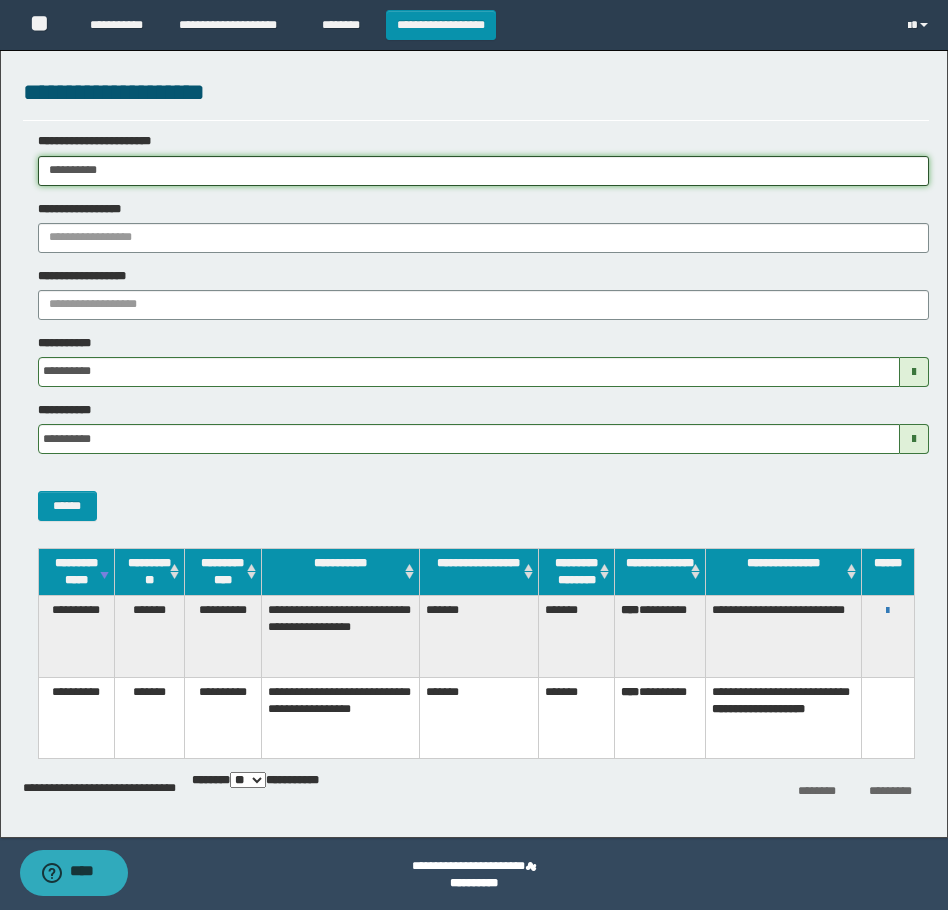 click on "**********" at bounding box center (474, 455) 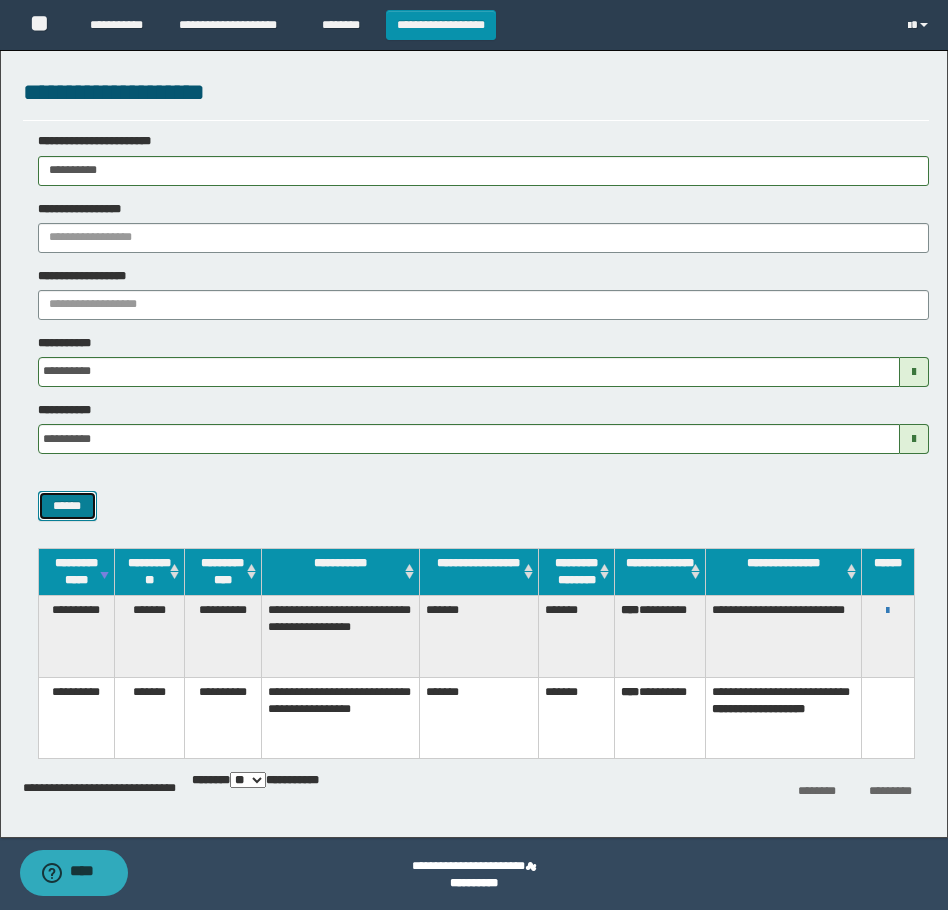 click on "******" at bounding box center (67, 506) 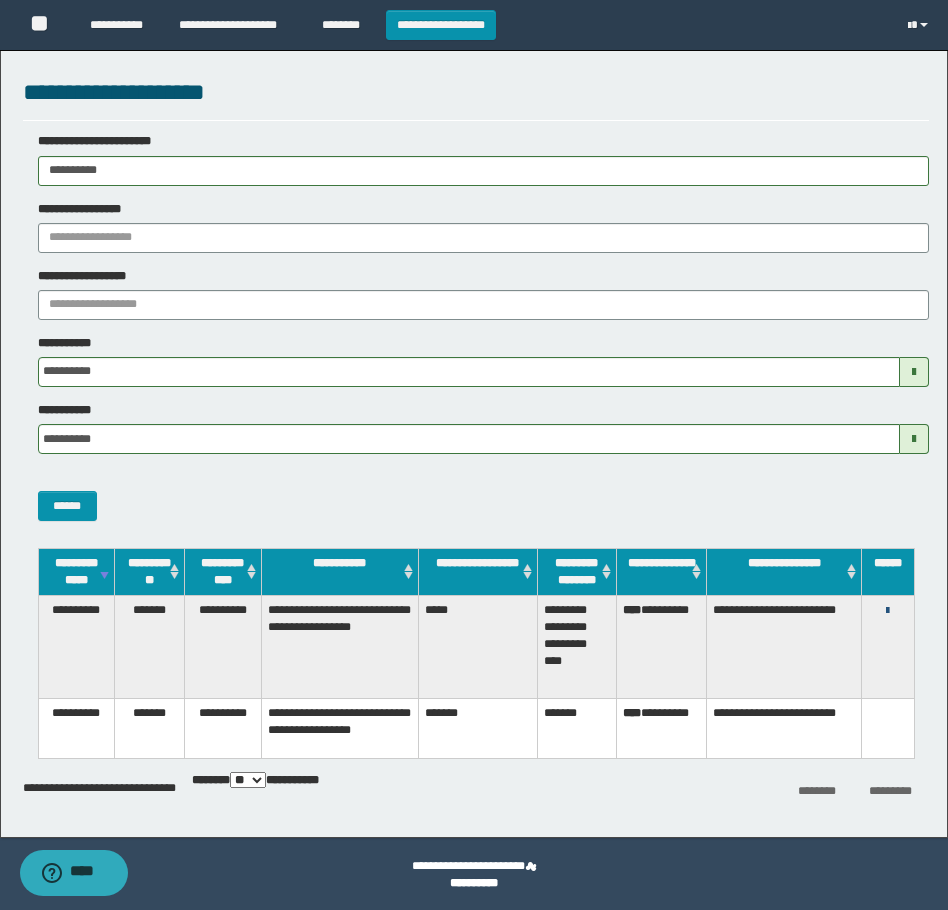 click at bounding box center [887, 611] 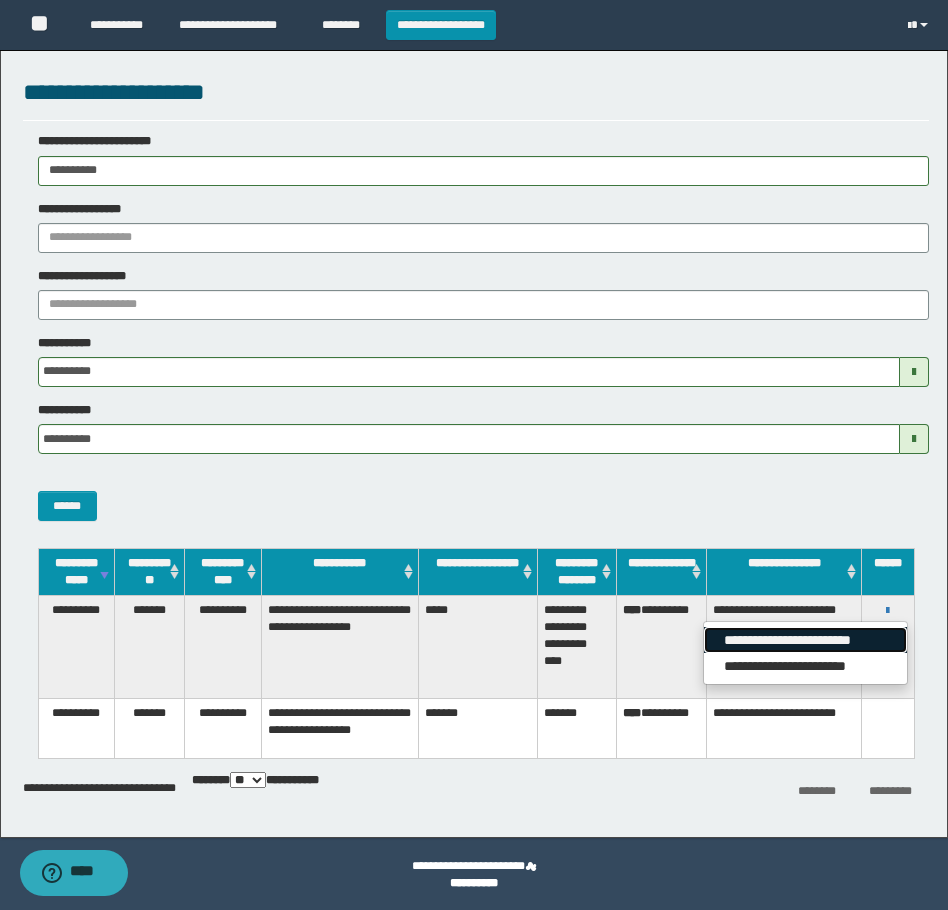 click on "**********" at bounding box center [805, 640] 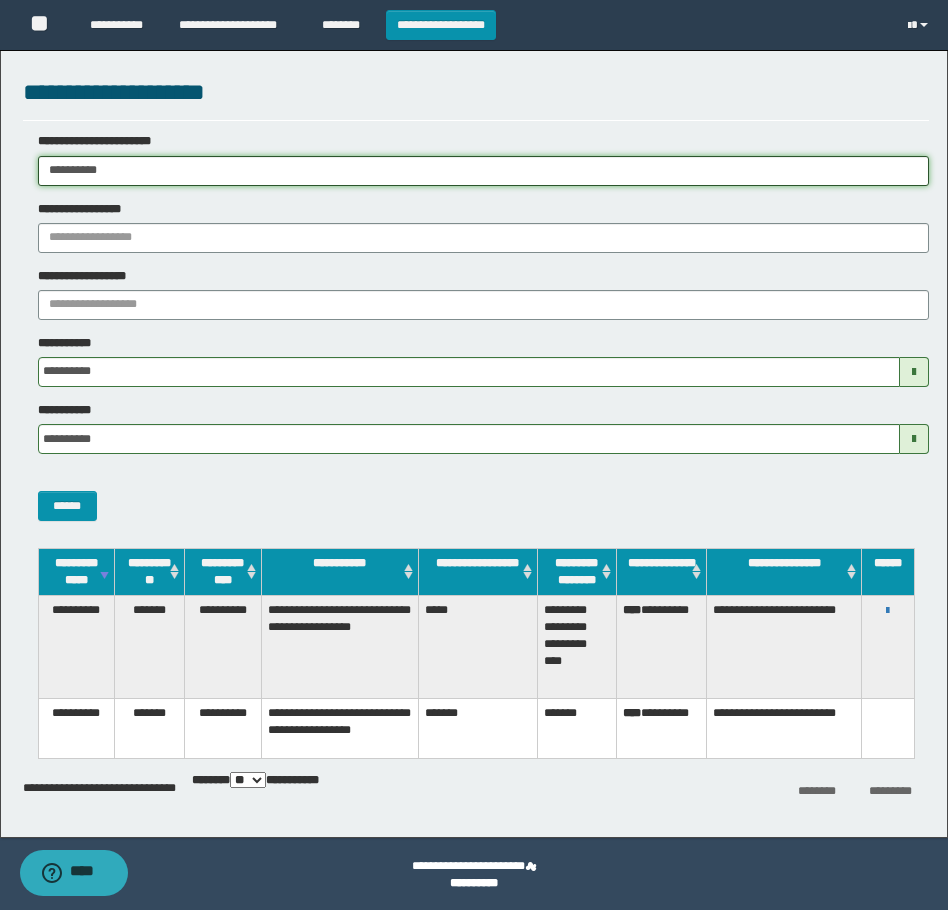 drag, startPoint x: 163, startPoint y: 171, endPoint x: -4, endPoint y: 217, distance: 173.21951 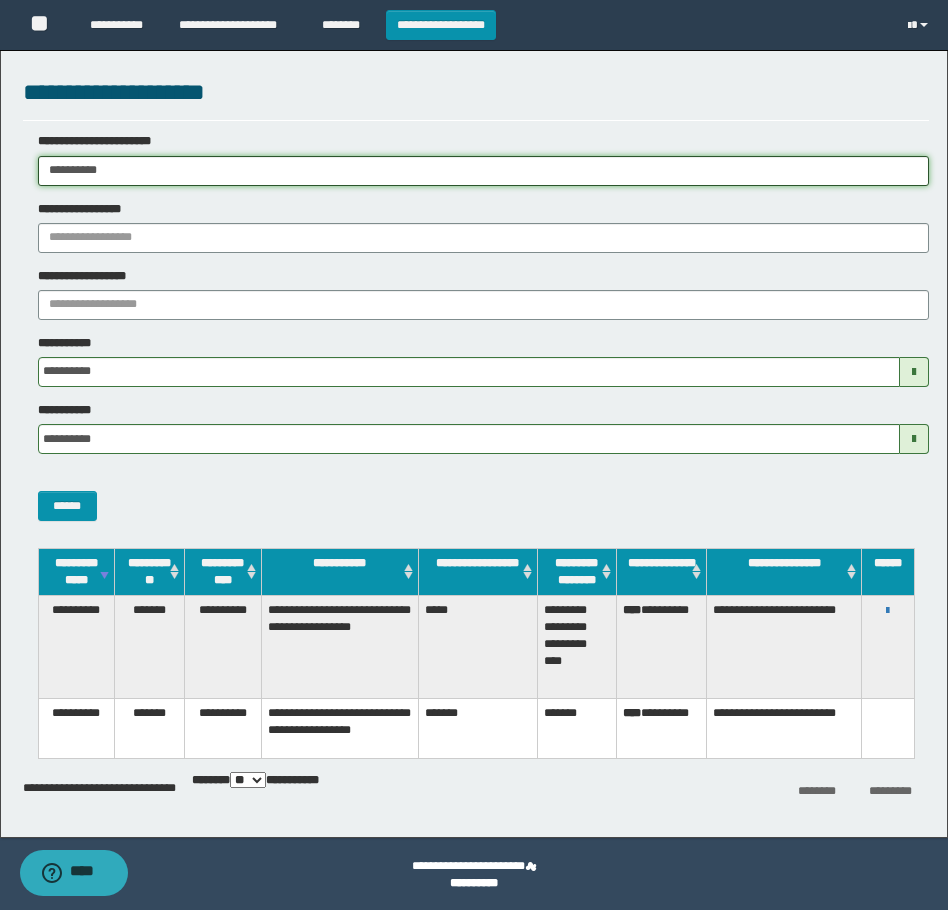 click on "**********" at bounding box center (474, 455) 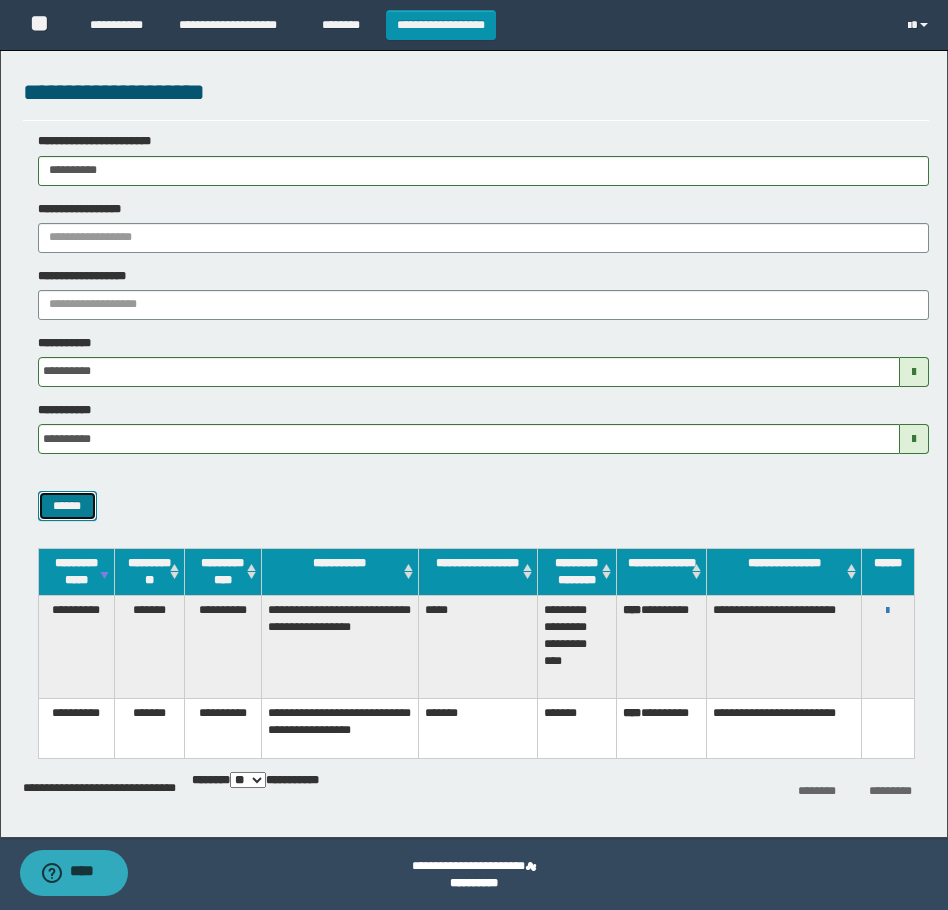 click on "******" at bounding box center [67, 506] 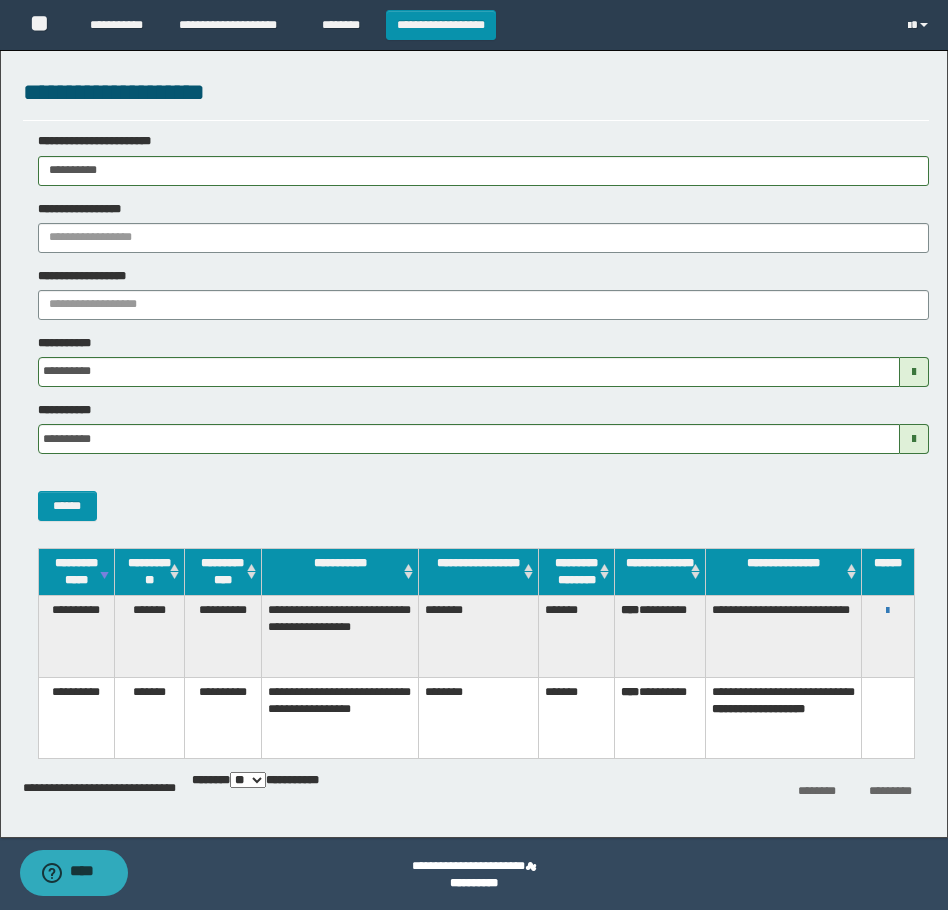 click on "**********" at bounding box center [888, 610] 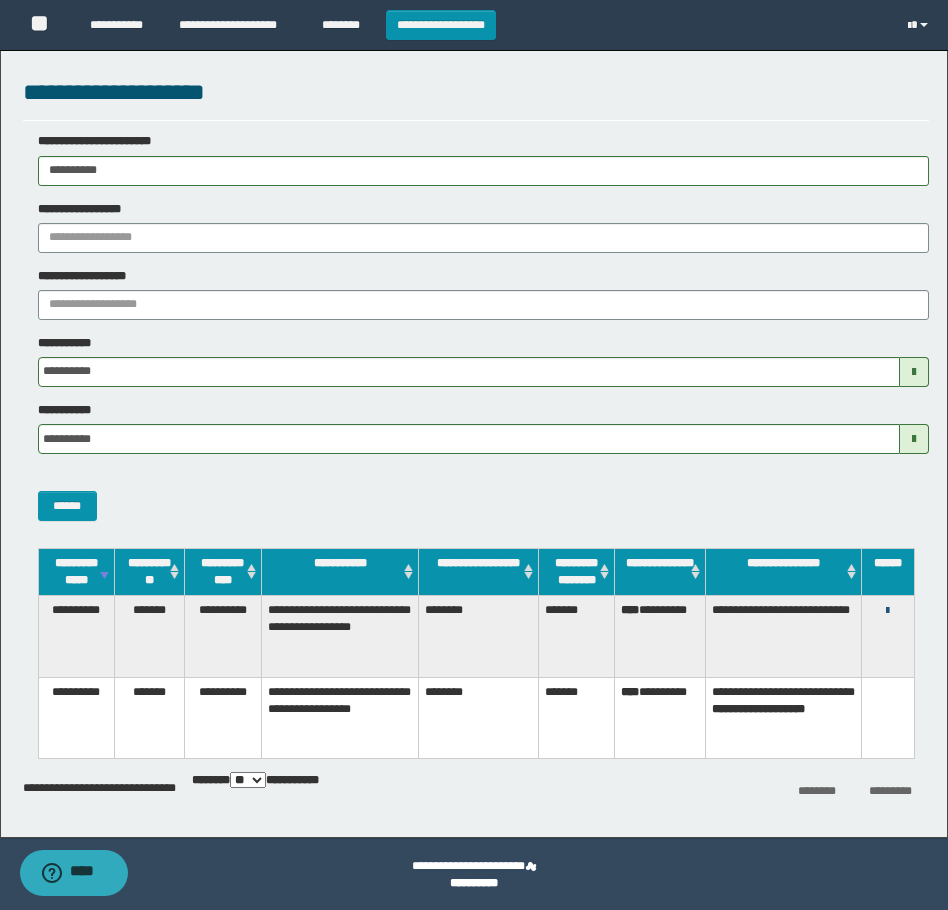 click at bounding box center (887, 611) 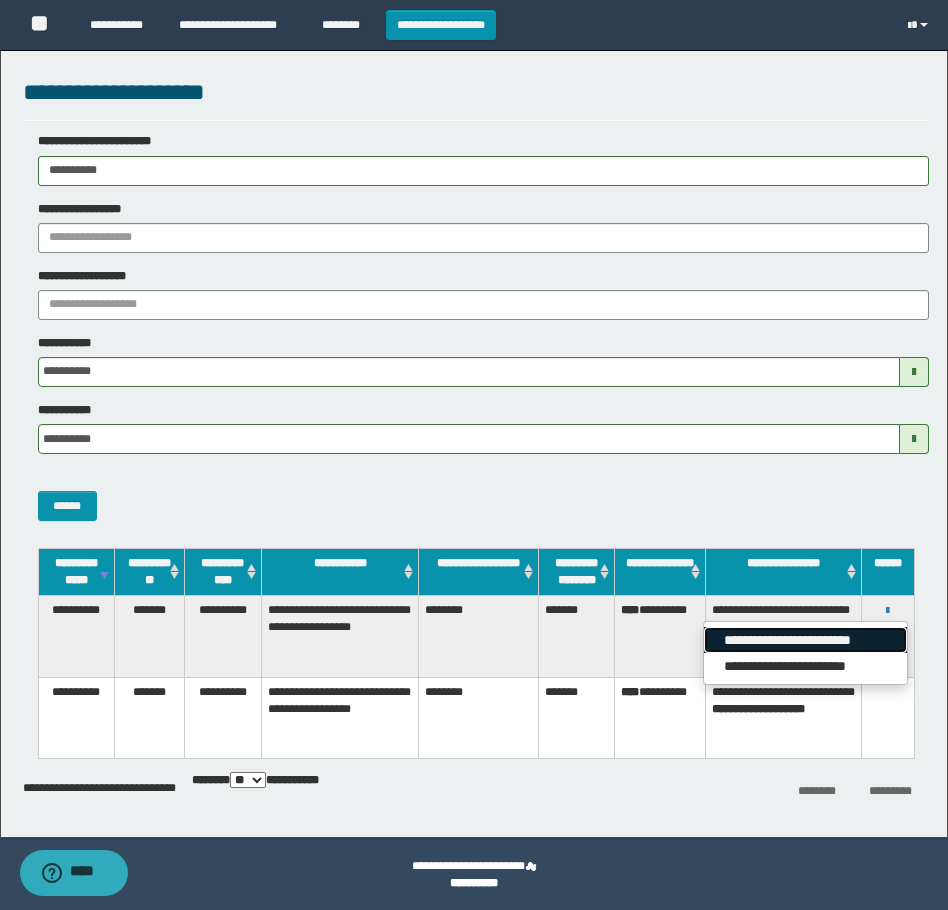 click on "**********" at bounding box center (805, 640) 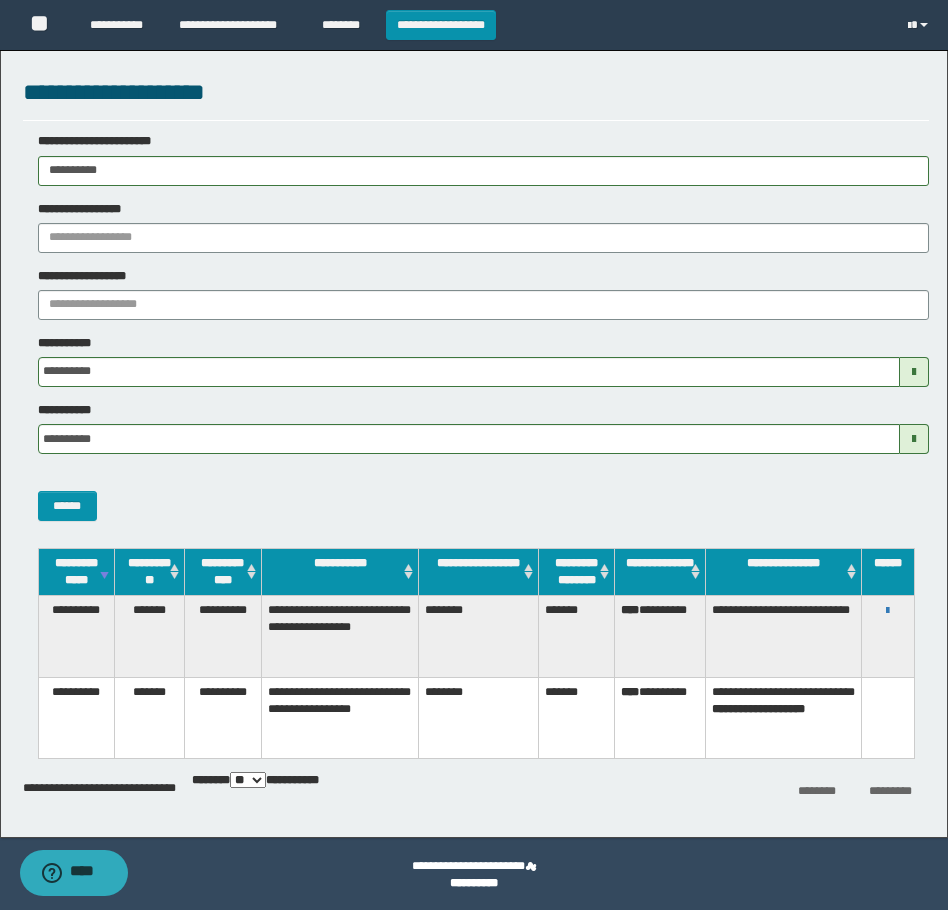 drag, startPoint x: 174, startPoint y: 162, endPoint x: 12, endPoint y: 261, distance: 189.85521 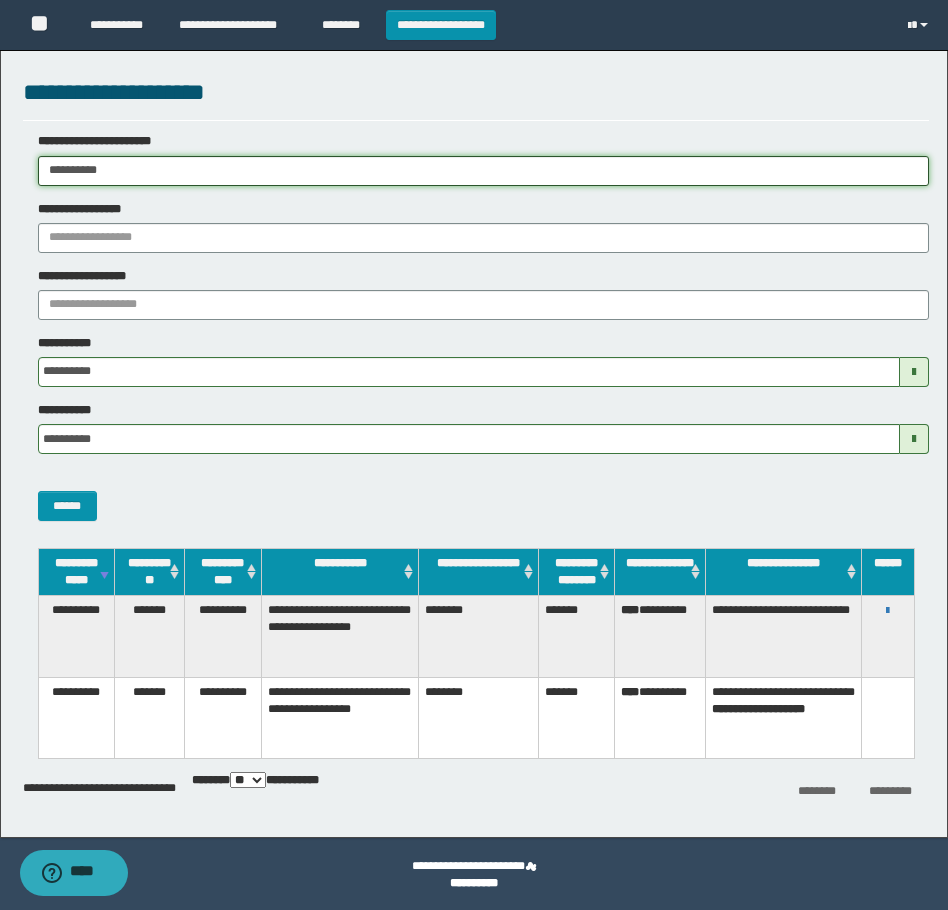 paste 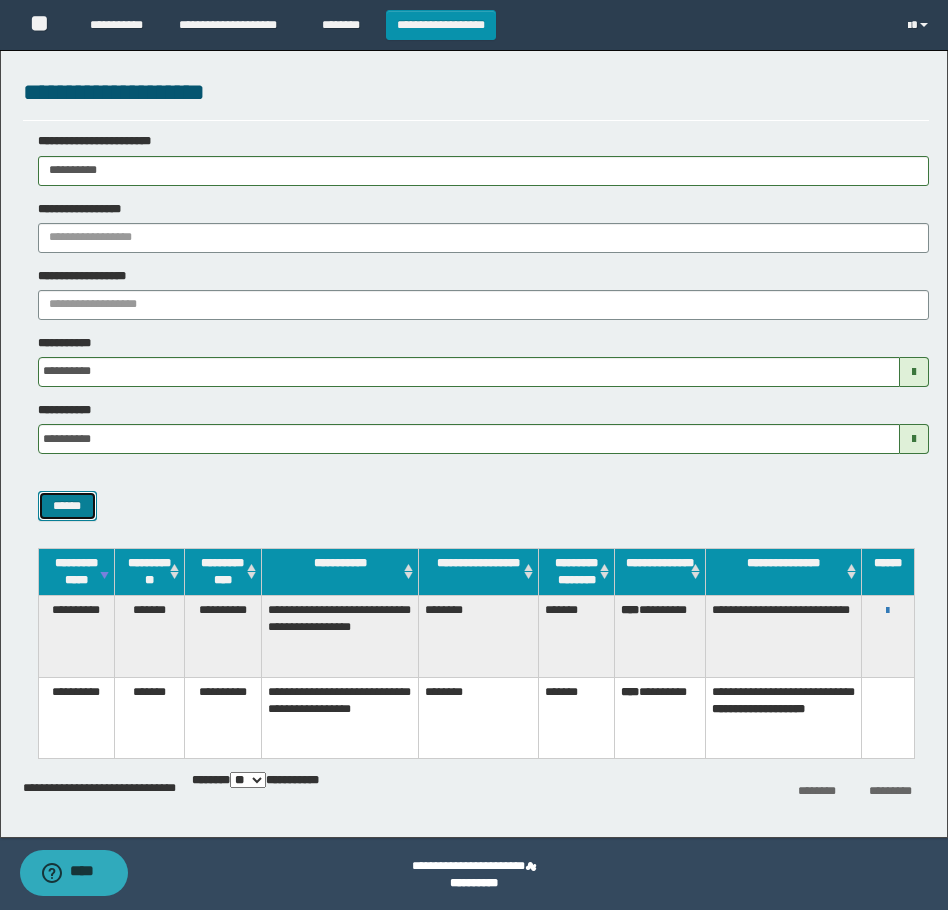 click on "******" at bounding box center [67, 506] 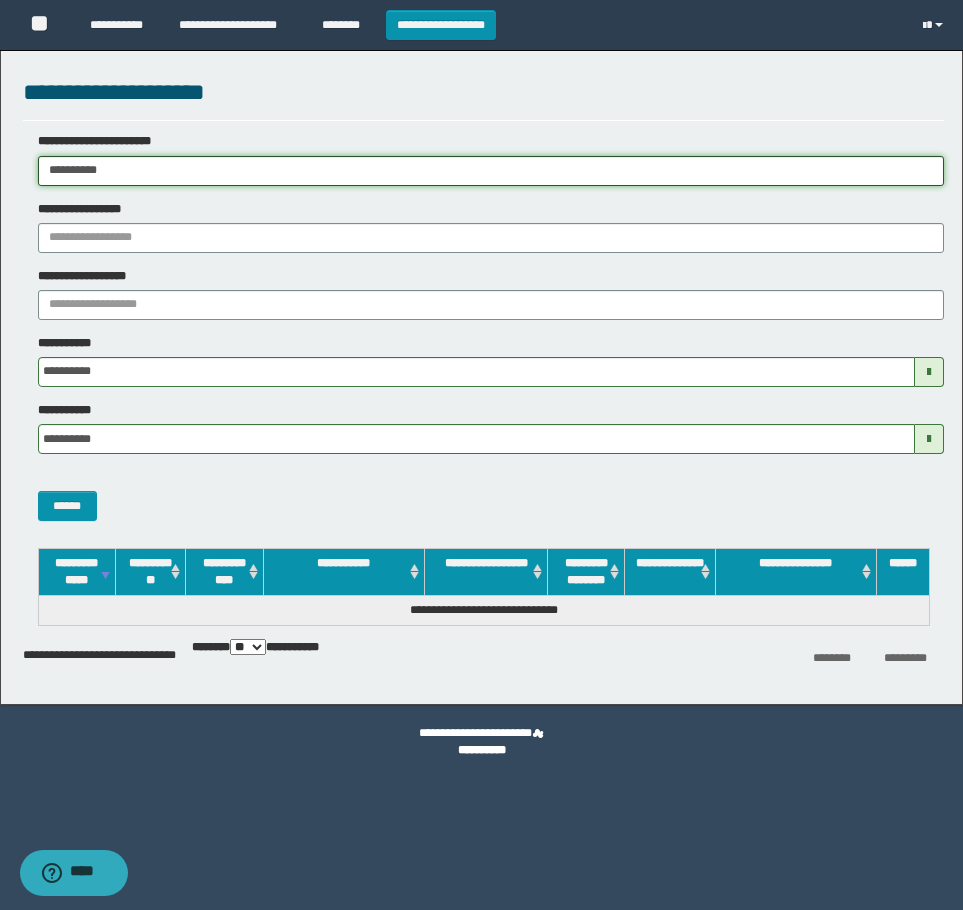 drag, startPoint x: 211, startPoint y: 176, endPoint x: -4, endPoint y: 179, distance: 215.02094 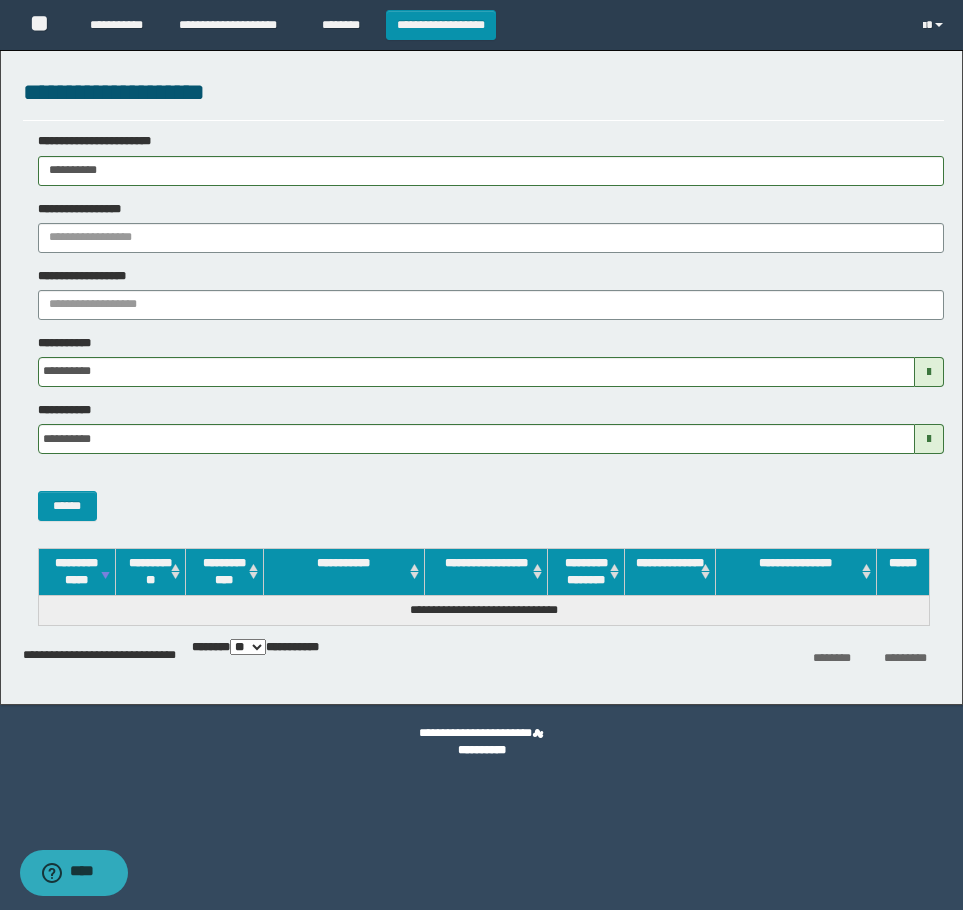 click on "**********" at bounding box center [483, 334] 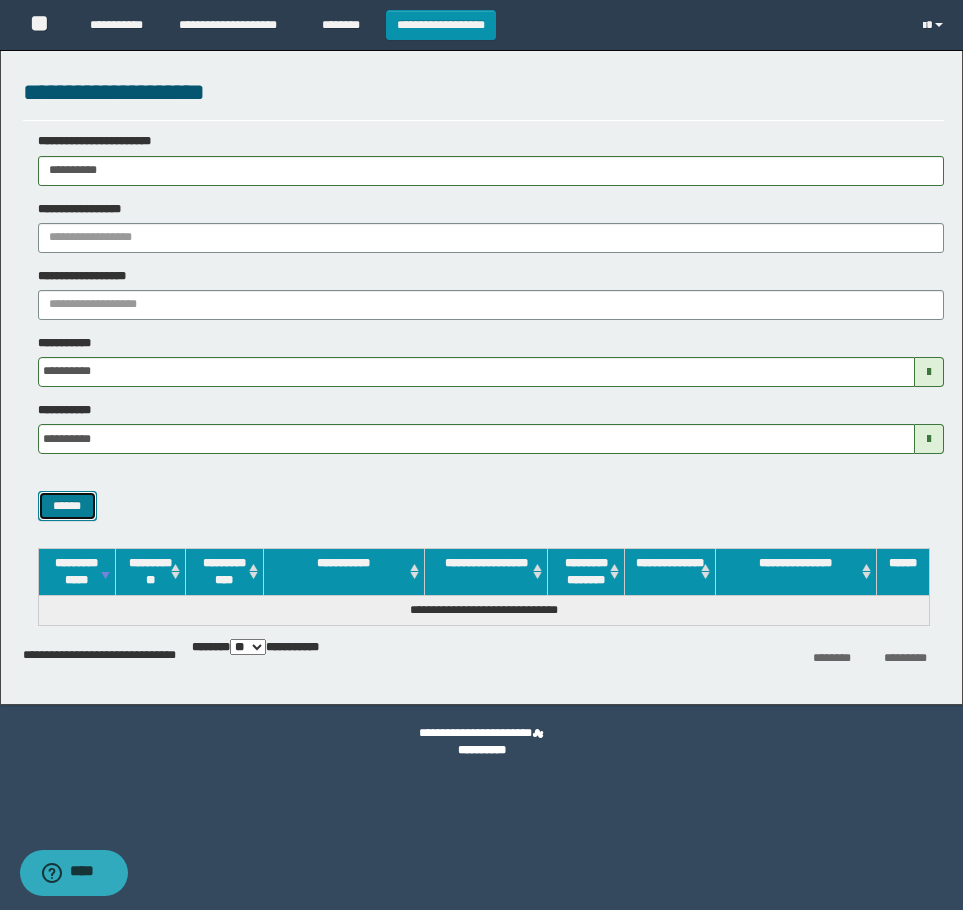 click on "******" at bounding box center (67, 506) 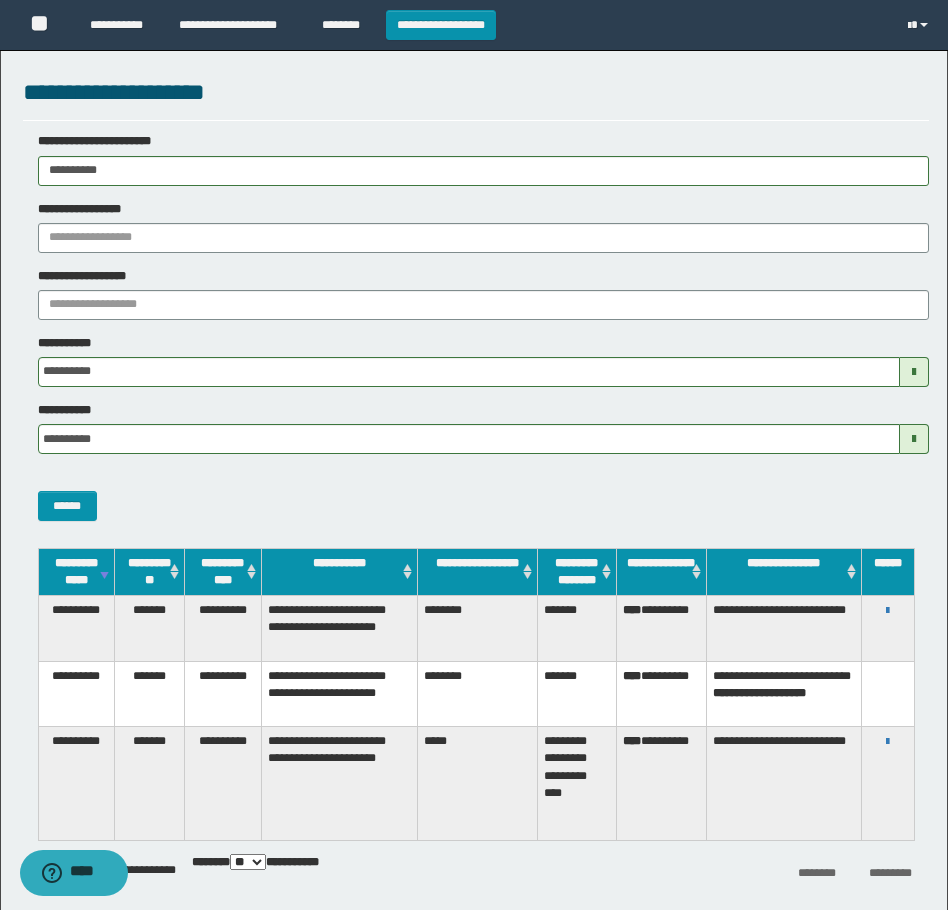 click on "**********" at bounding box center [888, 610] 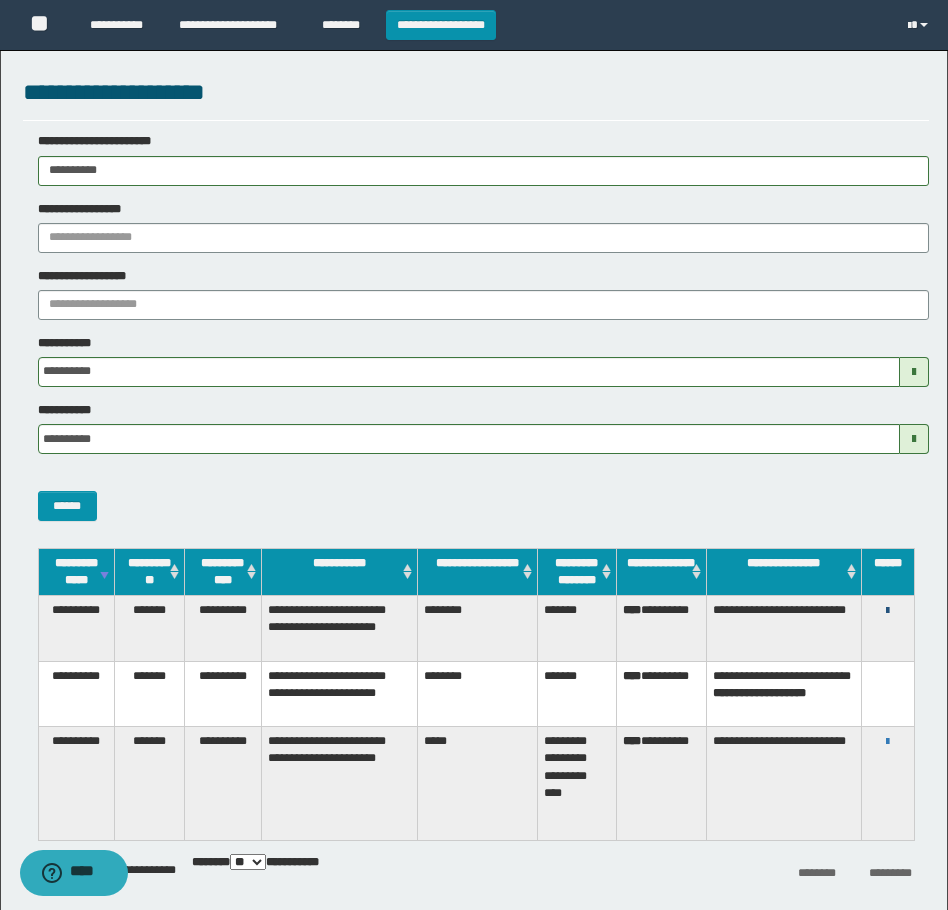 click at bounding box center [887, 611] 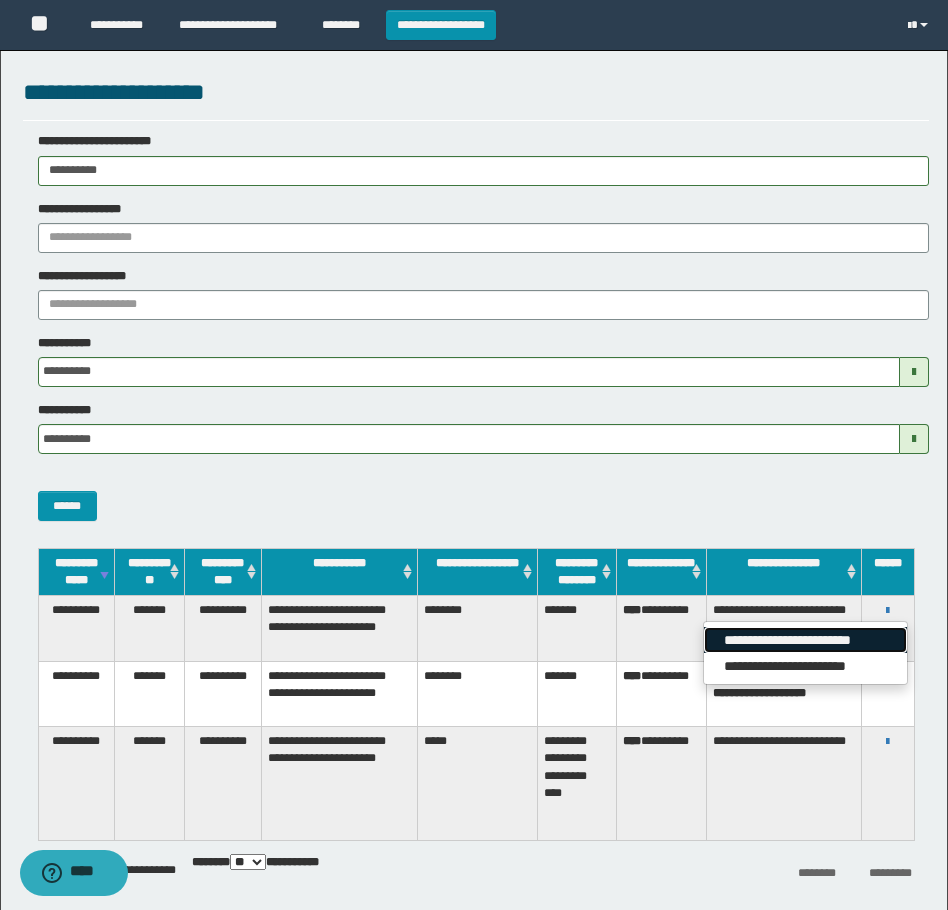 click on "**********" at bounding box center (805, 640) 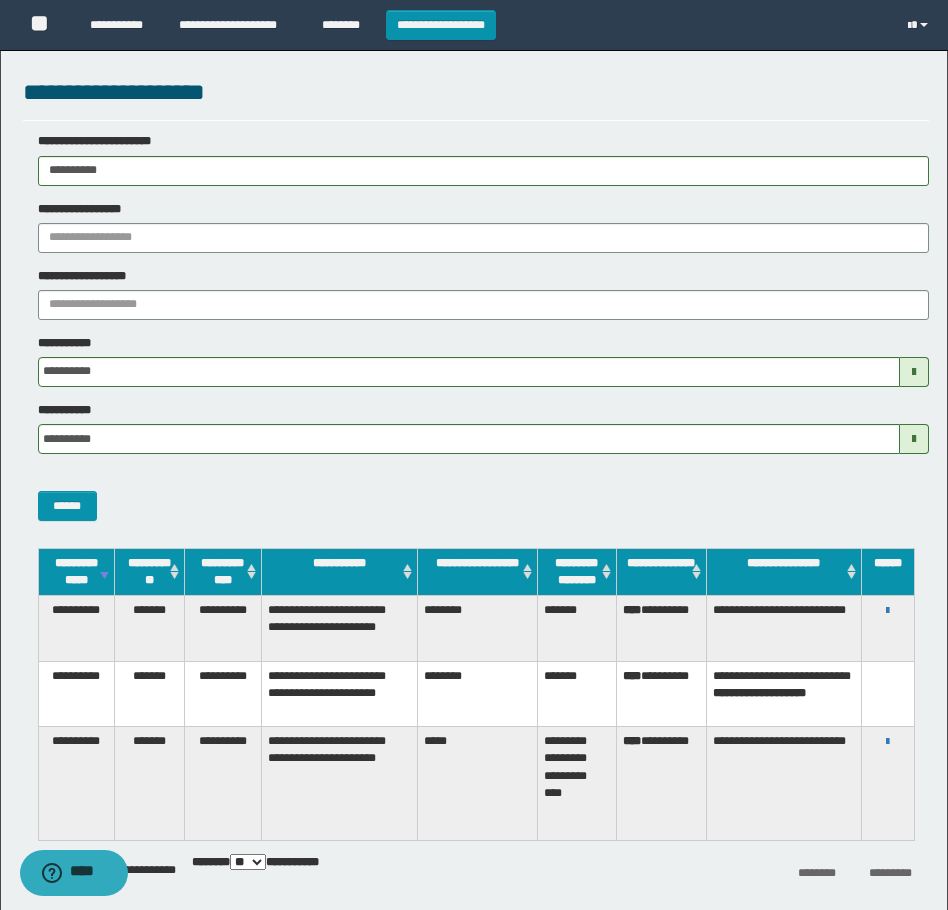 drag, startPoint x: 152, startPoint y: 169, endPoint x: 11, endPoint y: 191, distance: 142.706 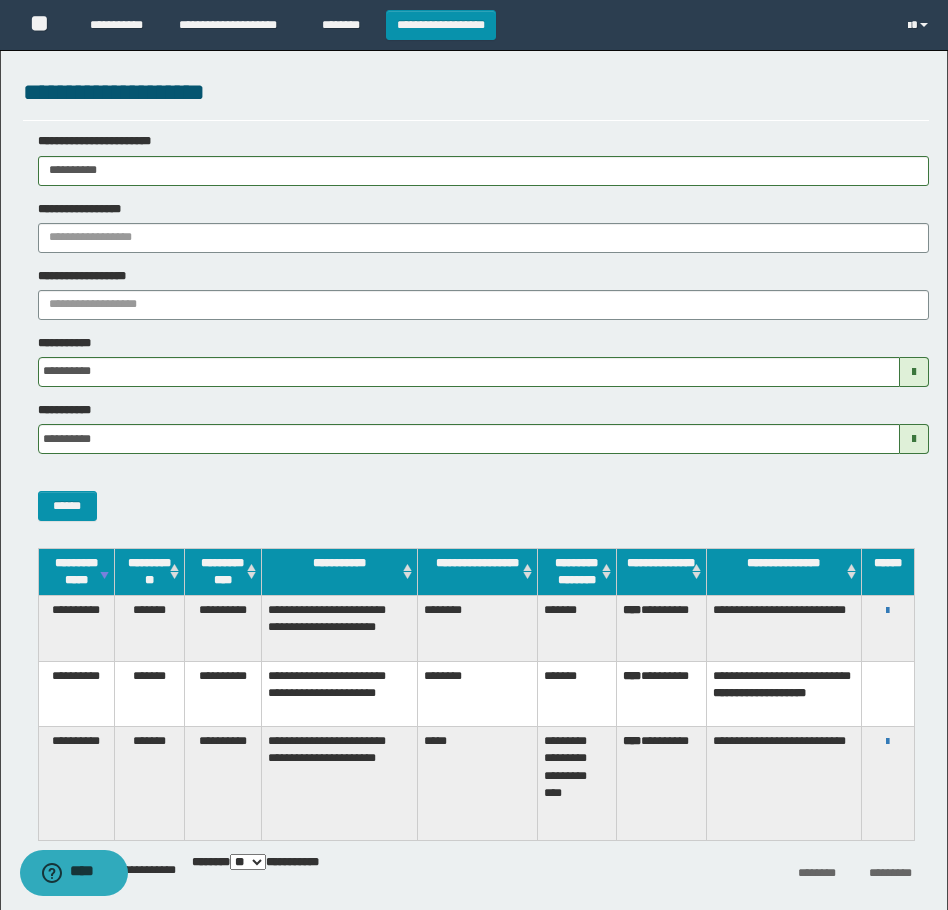 click on "**********" at bounding box center (474, 455) 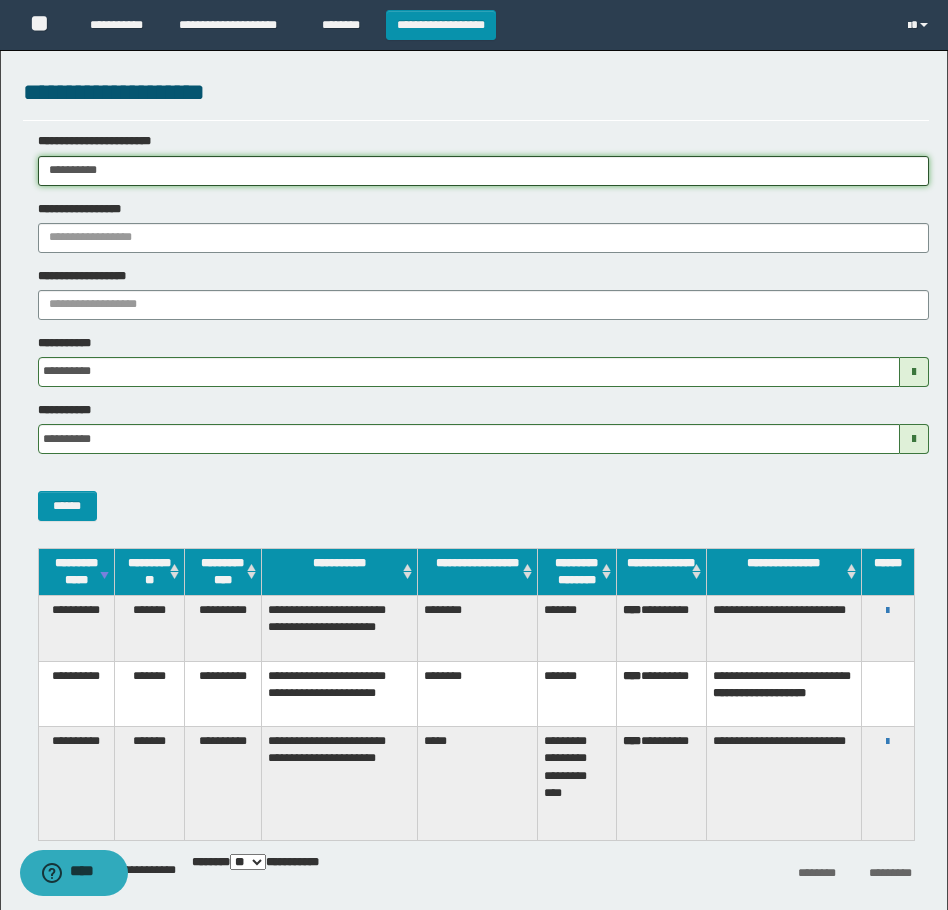 paste 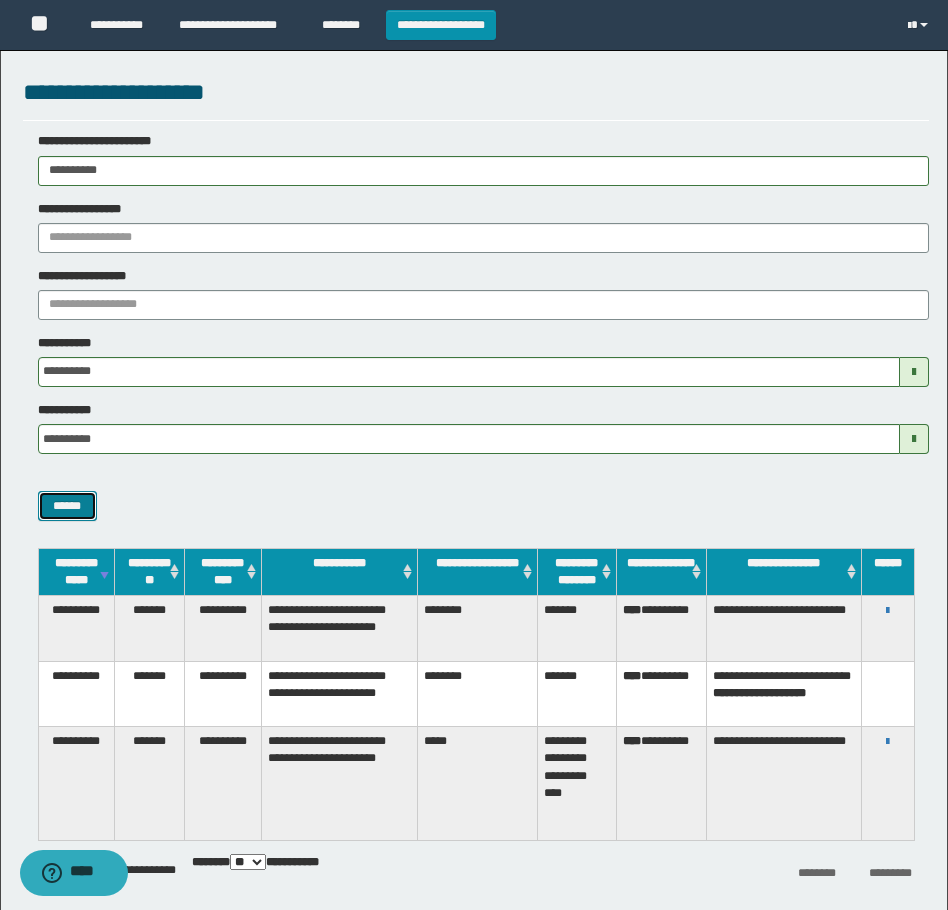 click on "******" at bounding box center [67, 506] 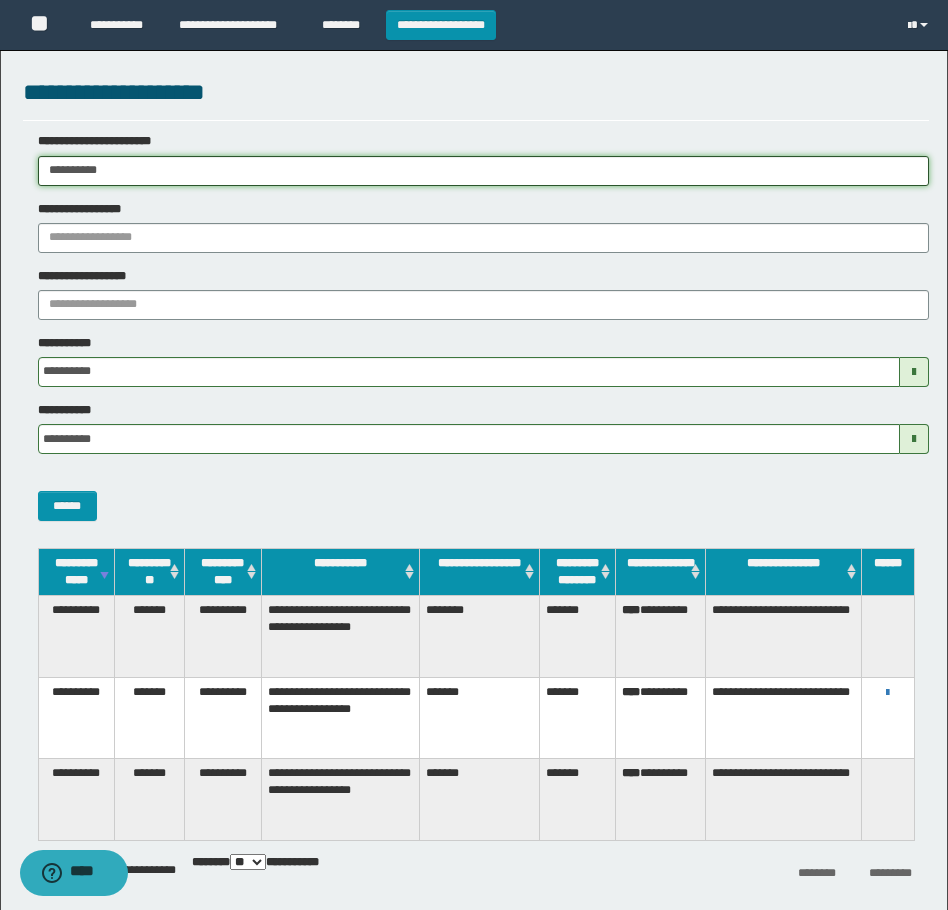 drag, startPoint x: 330, startPoint y: 160, endPoint x: -4, endPoint y: 172, distance: 334.21548 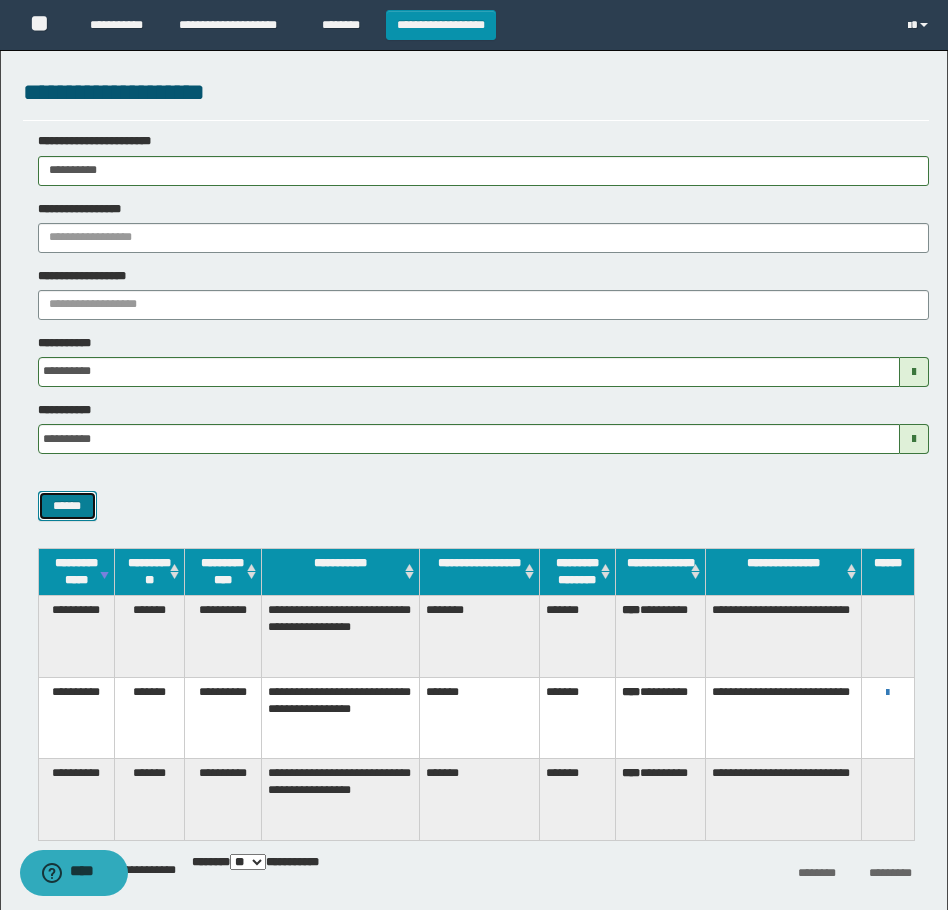 click on "******" at bounding box center [67, 506] 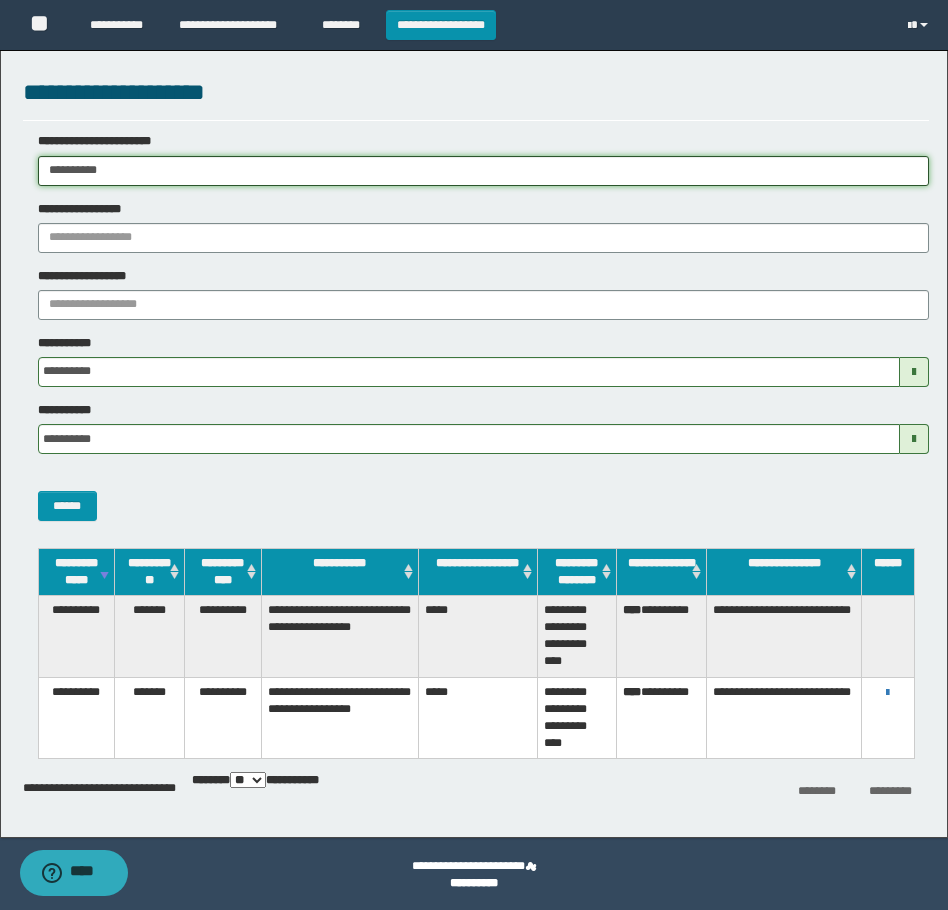 drag, startPoint x: 153, startPoint y: 172, endPoint x: -4, endPoint y: 207, distance: 160.85397 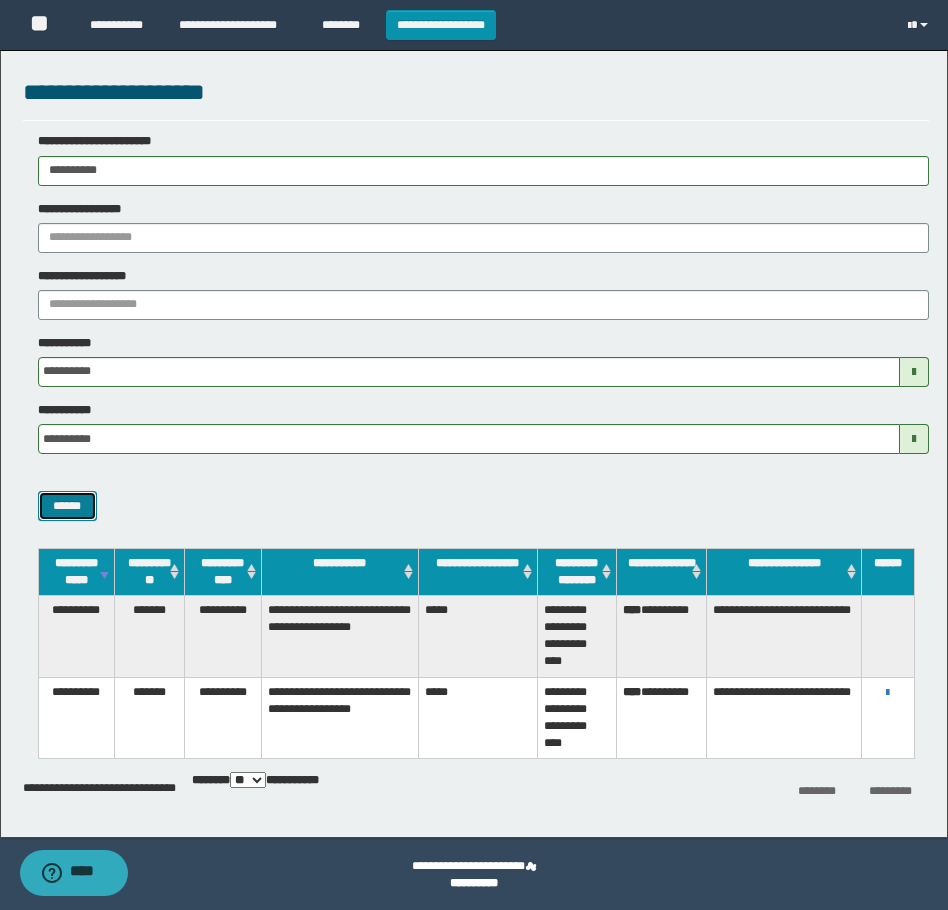 click on "******" at bounding box center (67, 506) 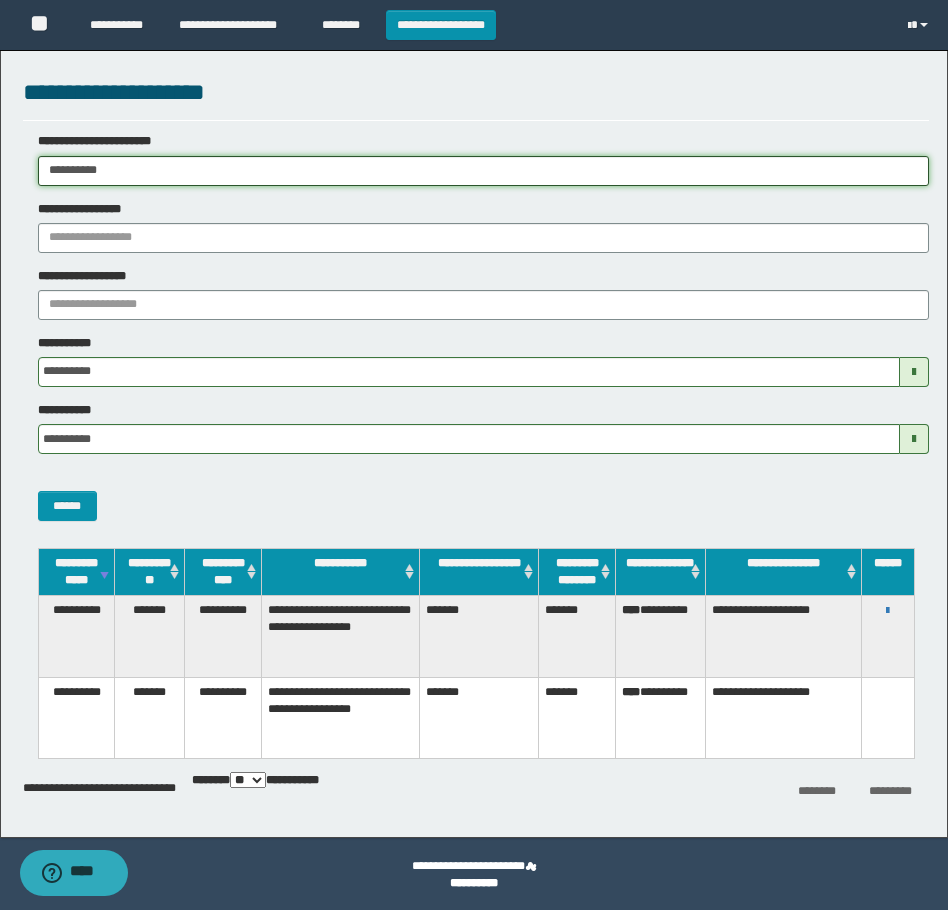 drag, startPoint x: 193, startPoint y: 165, endPoint x: -4, endPoint y: 219, distance: 204.26698 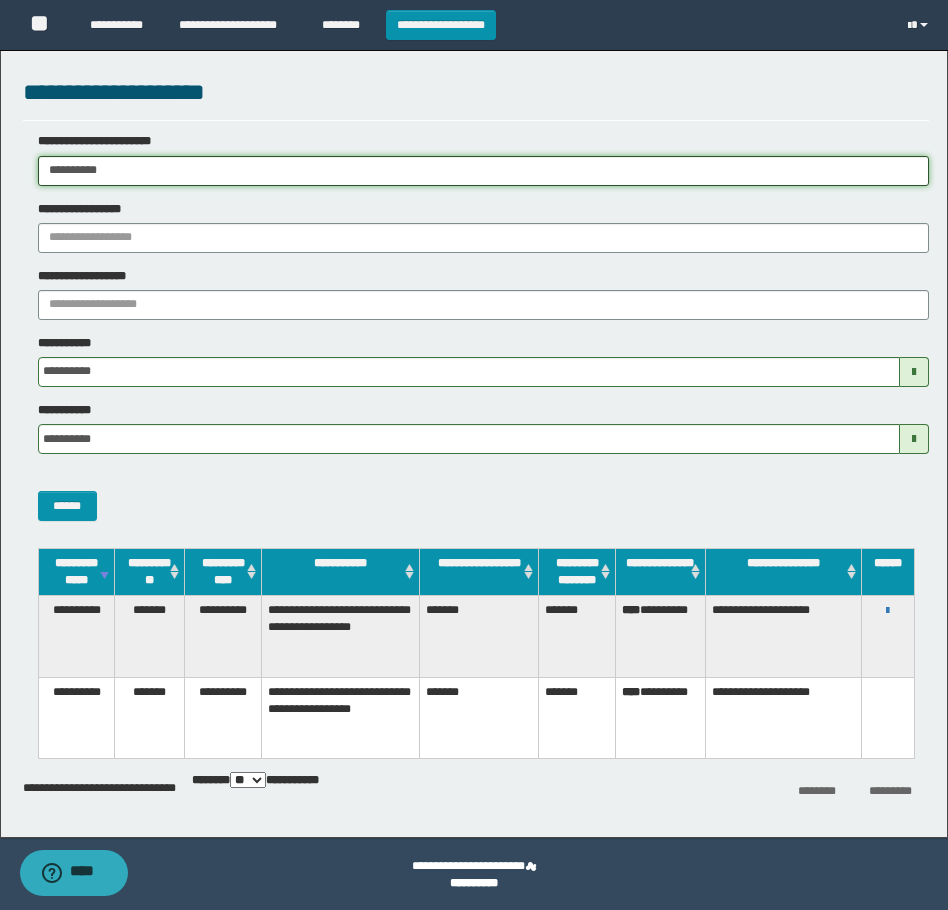 click on "**********" at bounding box center (474, 455) 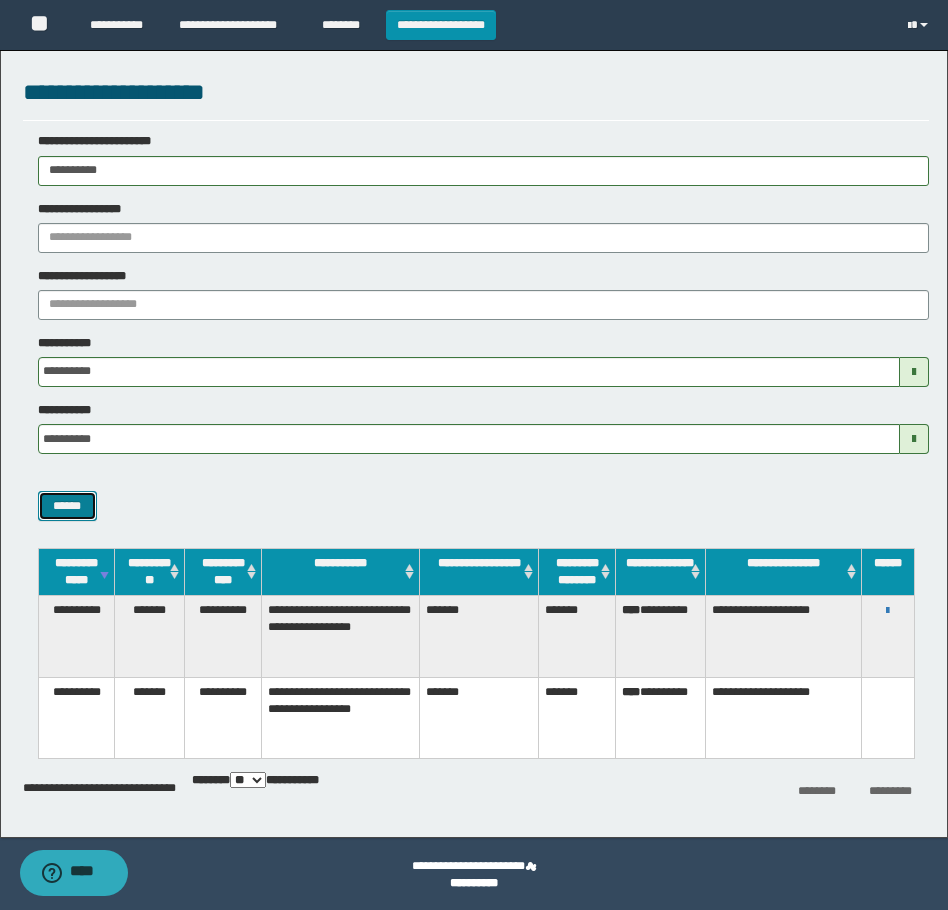 click on "******" at bounding box center (67, 506) 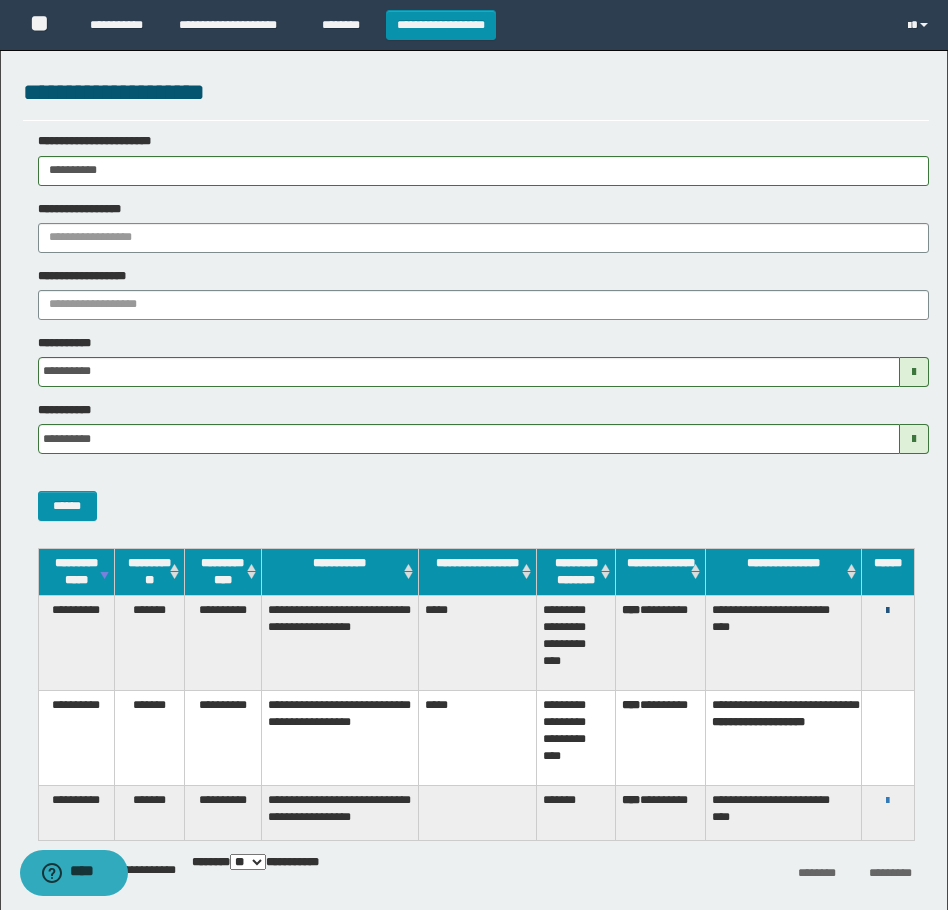 click at bounding box center [887, 611] 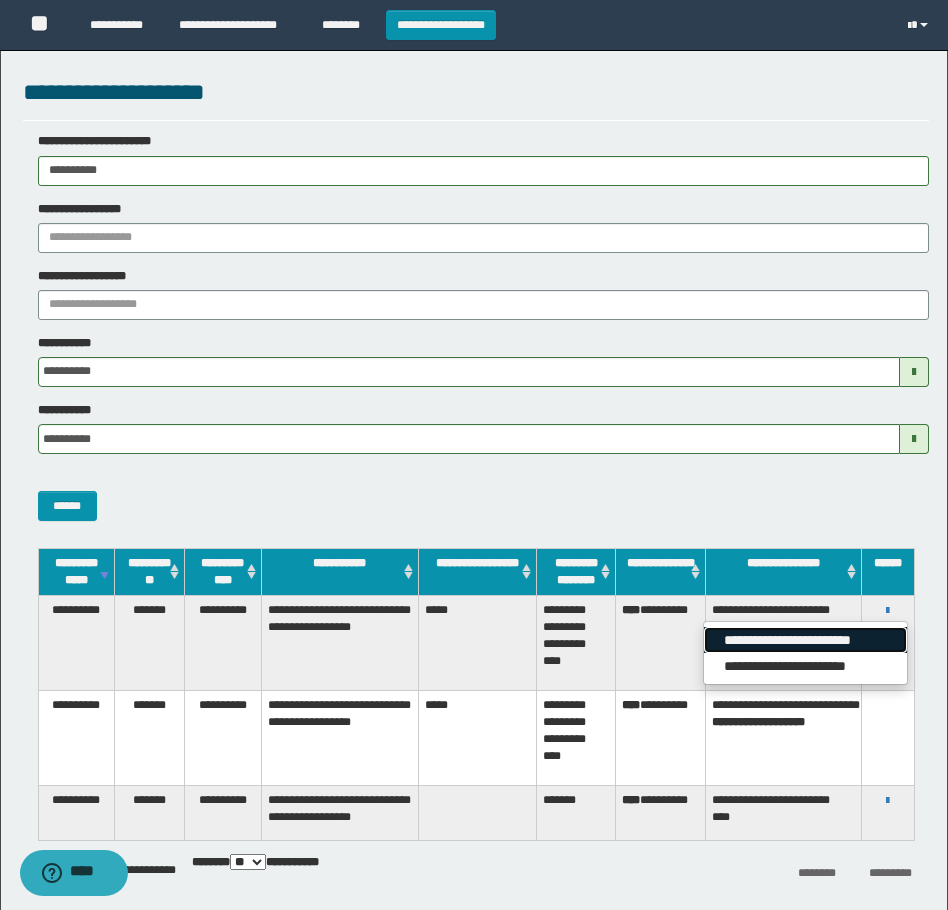 click on "**********" at bounding box center (805, 640) 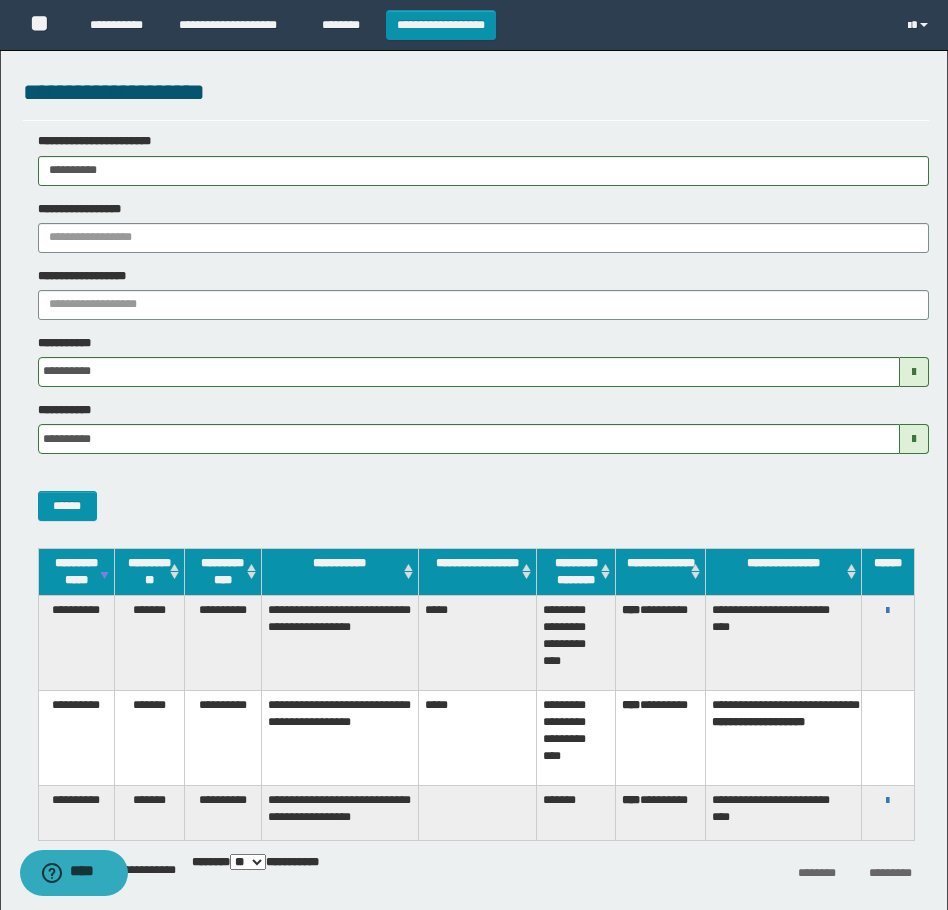 drag, startPoint x: 152, startPoint y: 159, endPoint x: 27, endPoint y: 211, distance: 135.38464 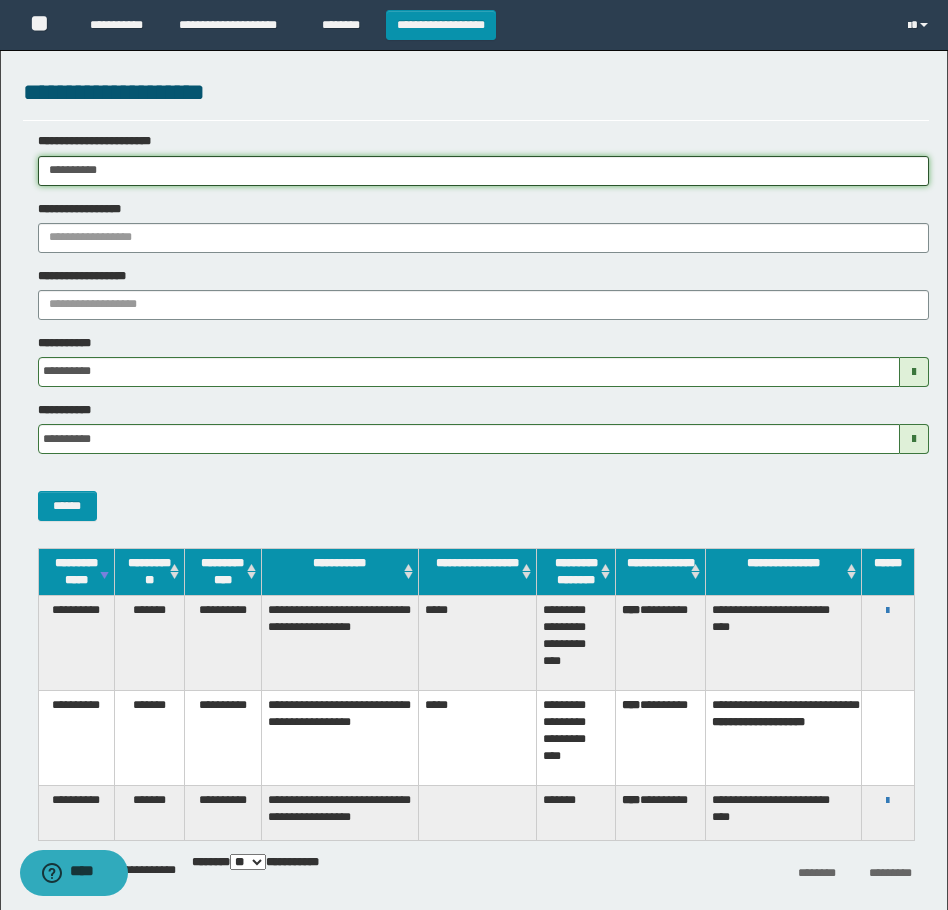 paste 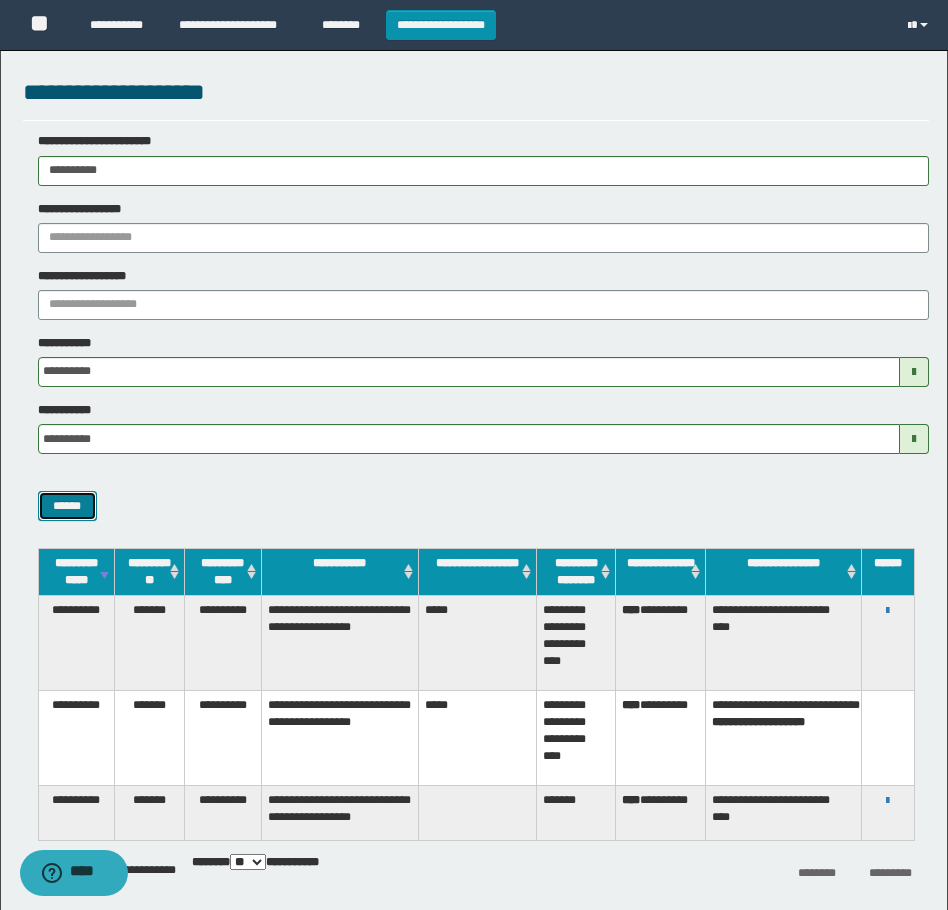 click on "******" at bounding box center [67, 506] 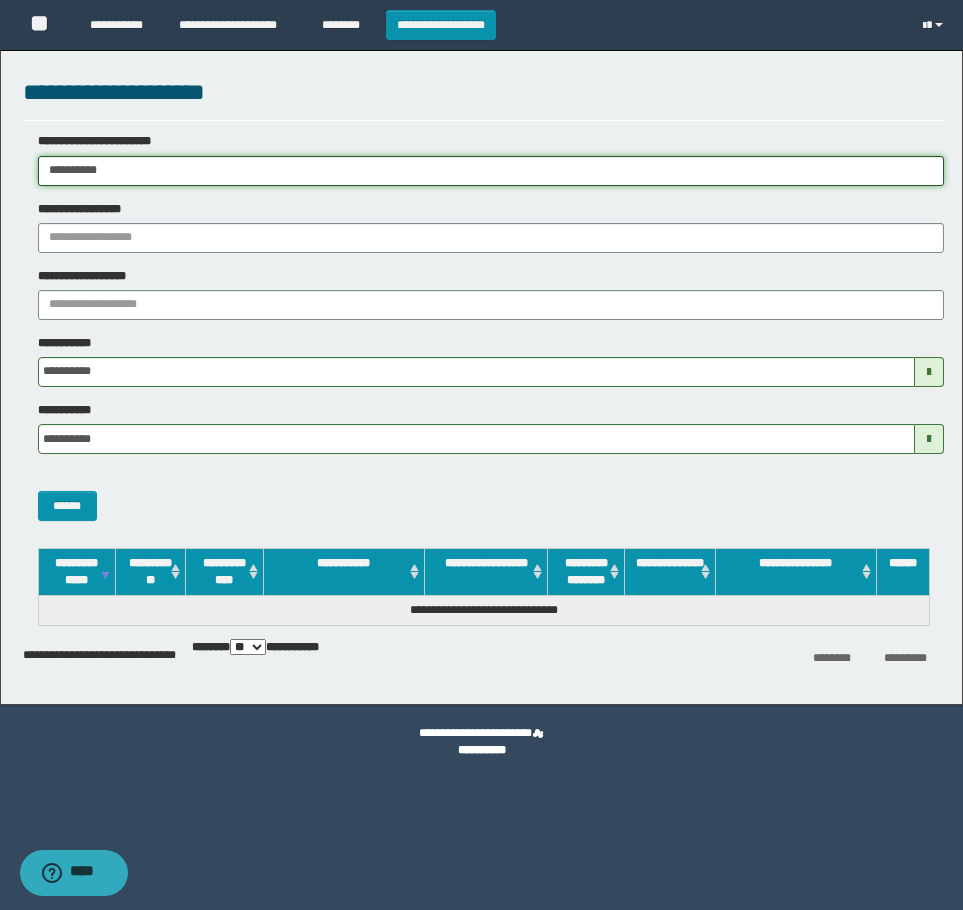 drag, startPoint x: 176, startPoint y: 176, endPoint x: -4, endPoint y: 200, distance: 181.59296 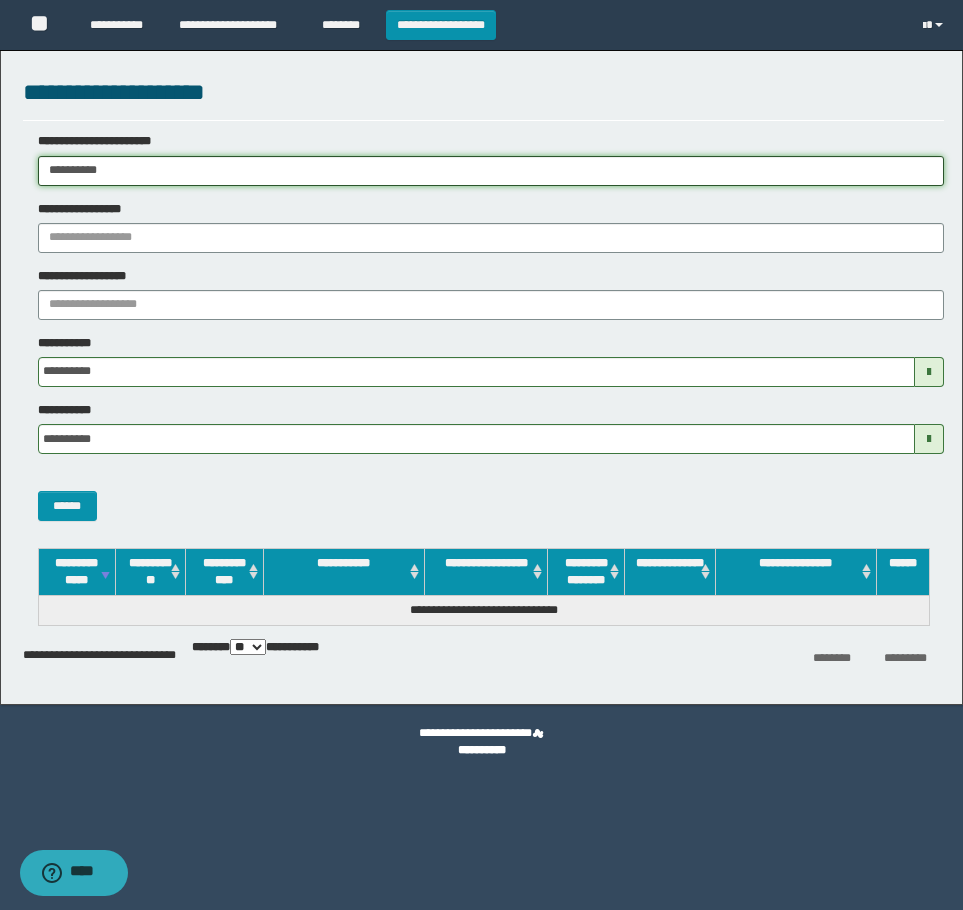 click on "**********" at bounding box center [481, 455] 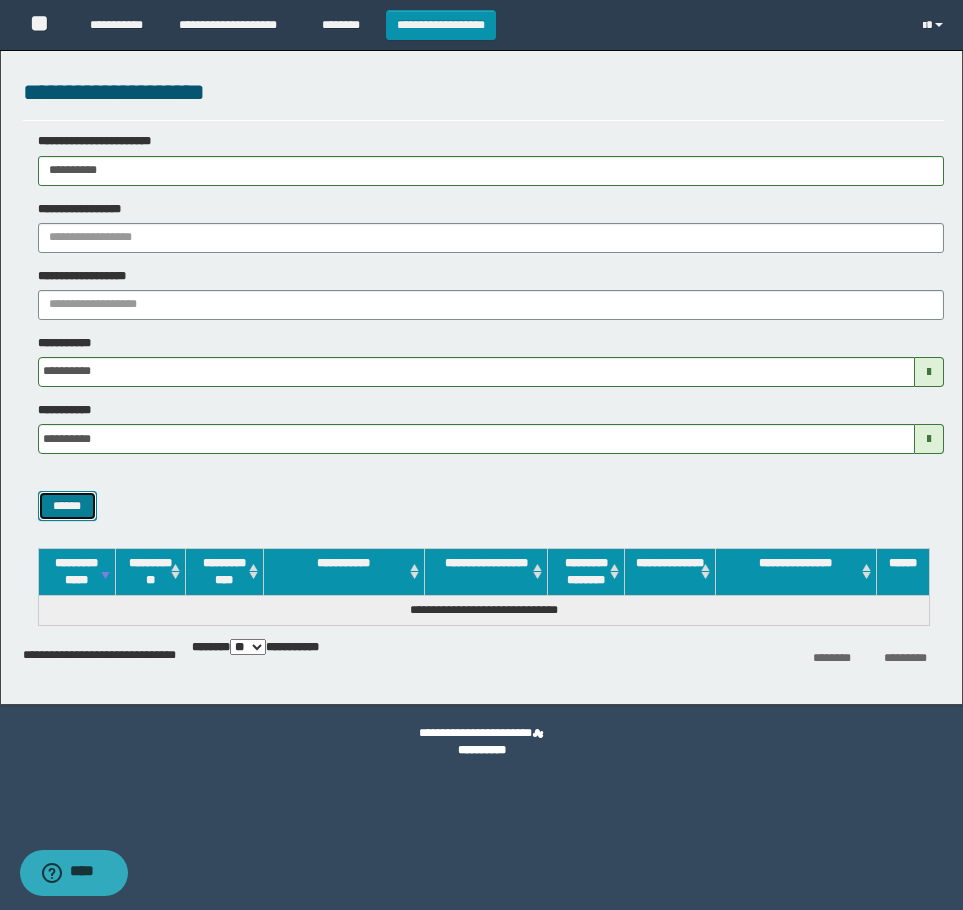 click on "******" at bounding box center [67, 506] 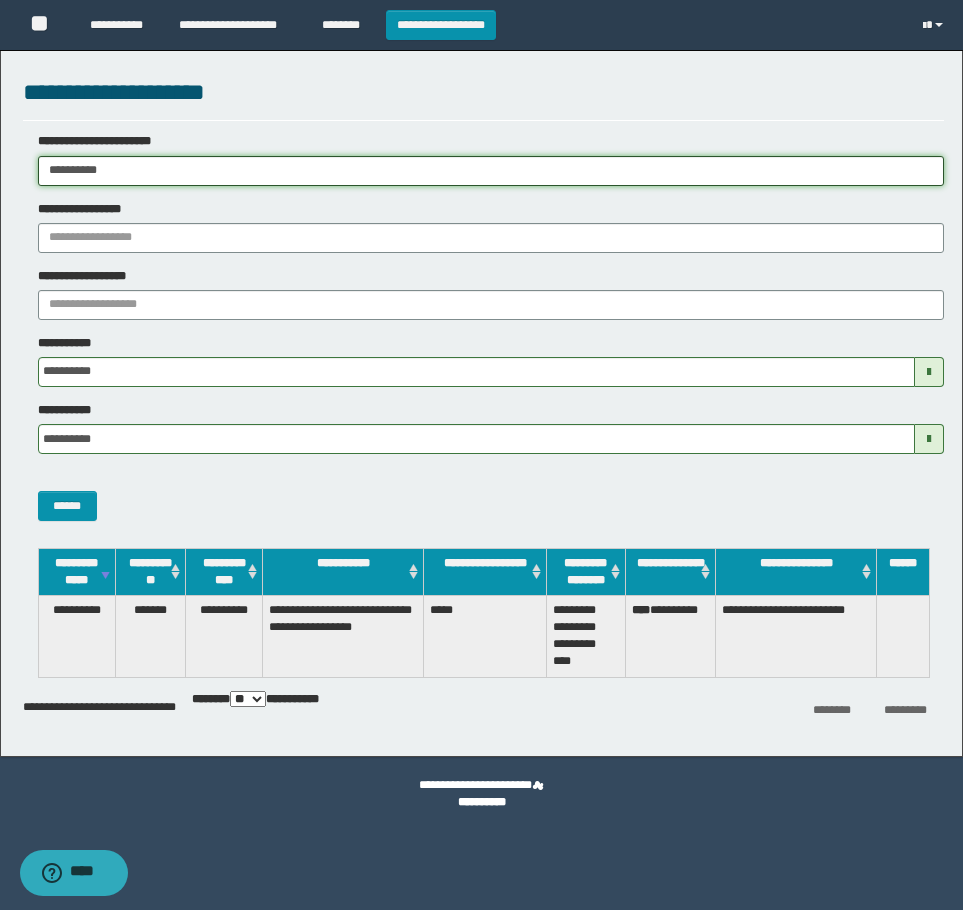 click on "**********" at bounding box center [491, 171] 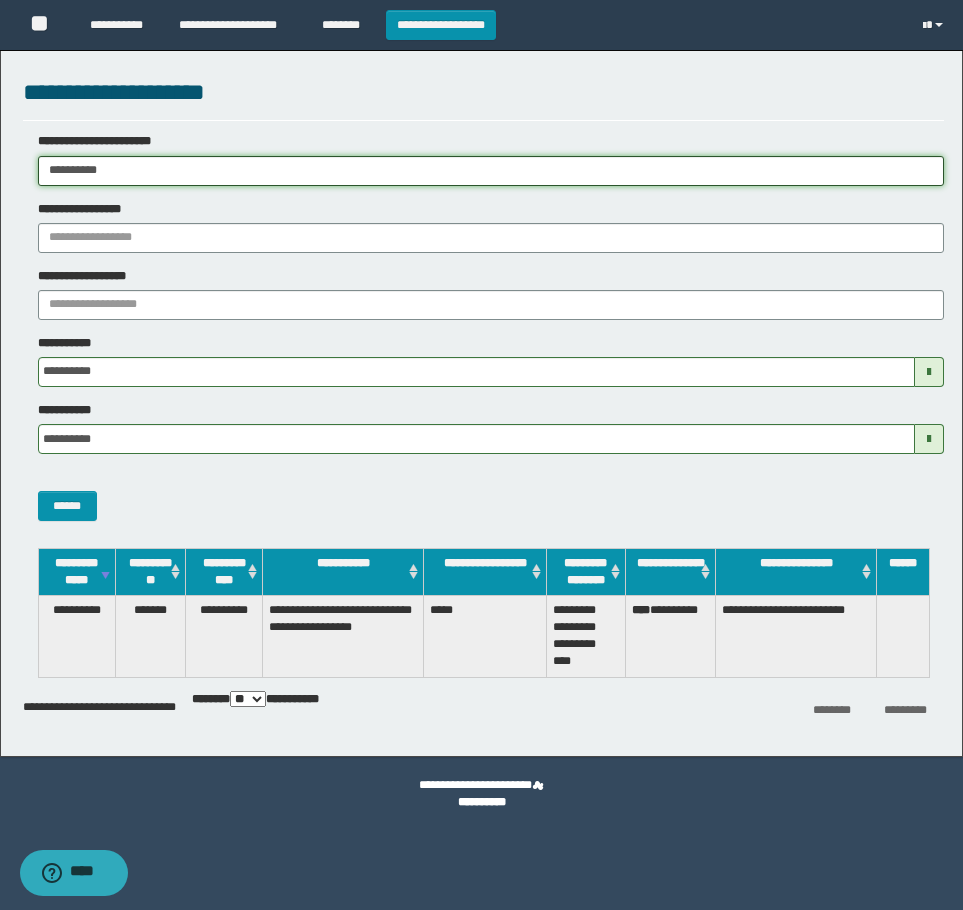 drag, startPoint x: 131, startPoint y: 165, endPoint x: -4, endPoint y: 165, distance: 135 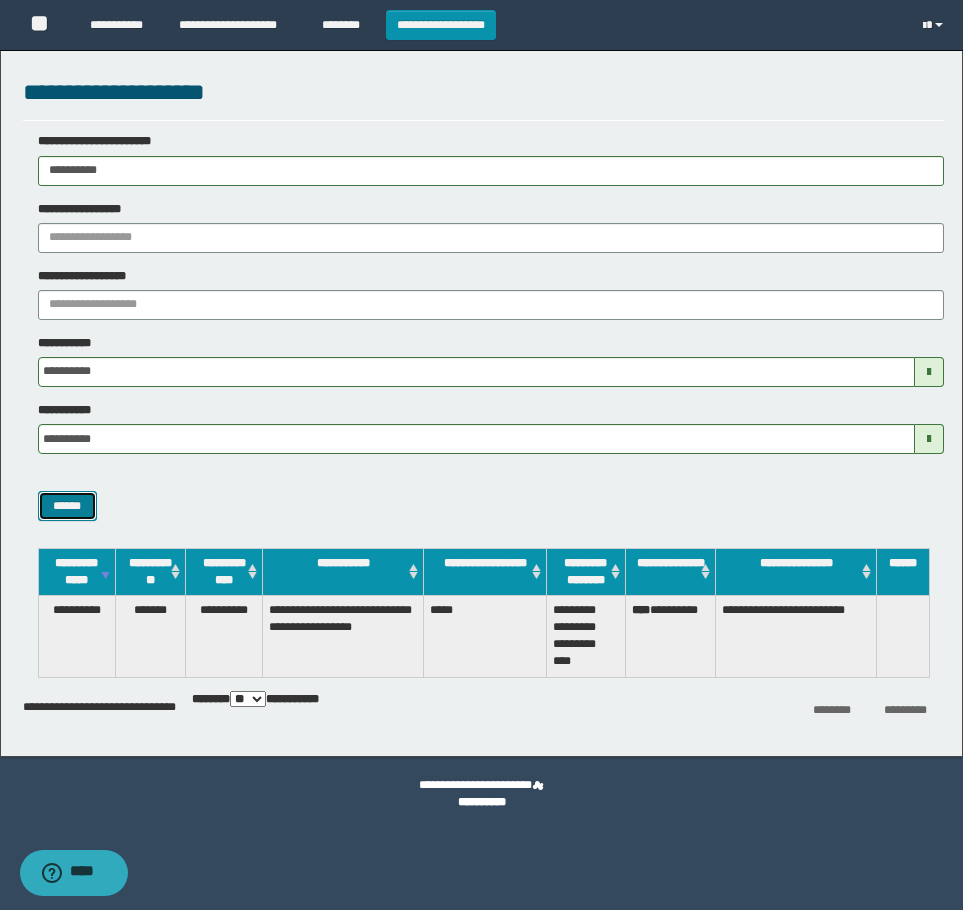 click on "******" at bounding box center [67, 506] 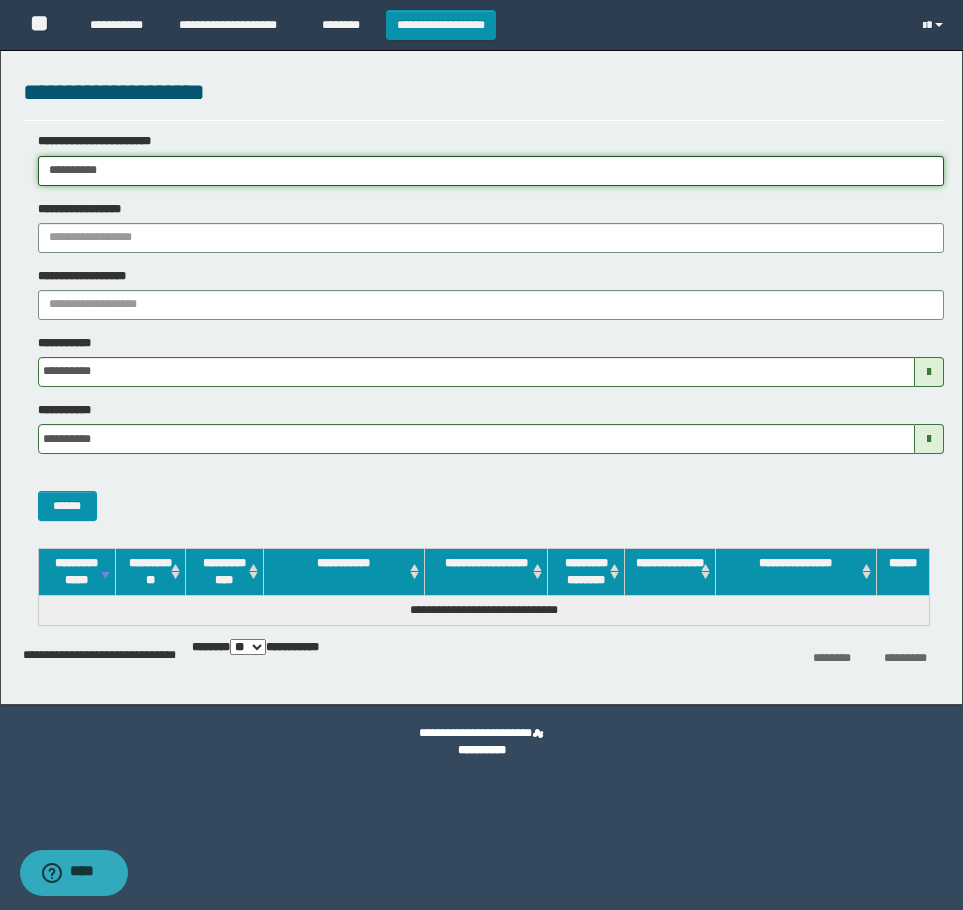 drag, startPoint x: 185, startPoint y: 175, endPoint x: -4, endPoint y: 182, distance: 189.12958 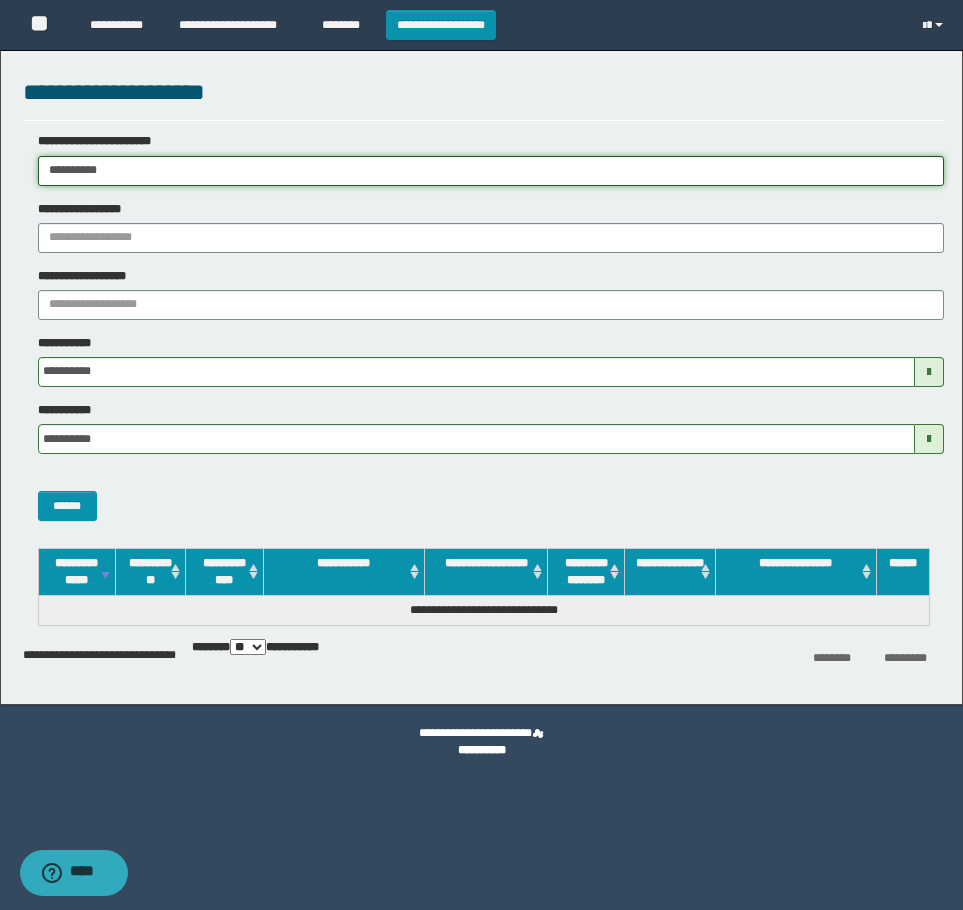 click on "**********" at bounding box center (481, 455) 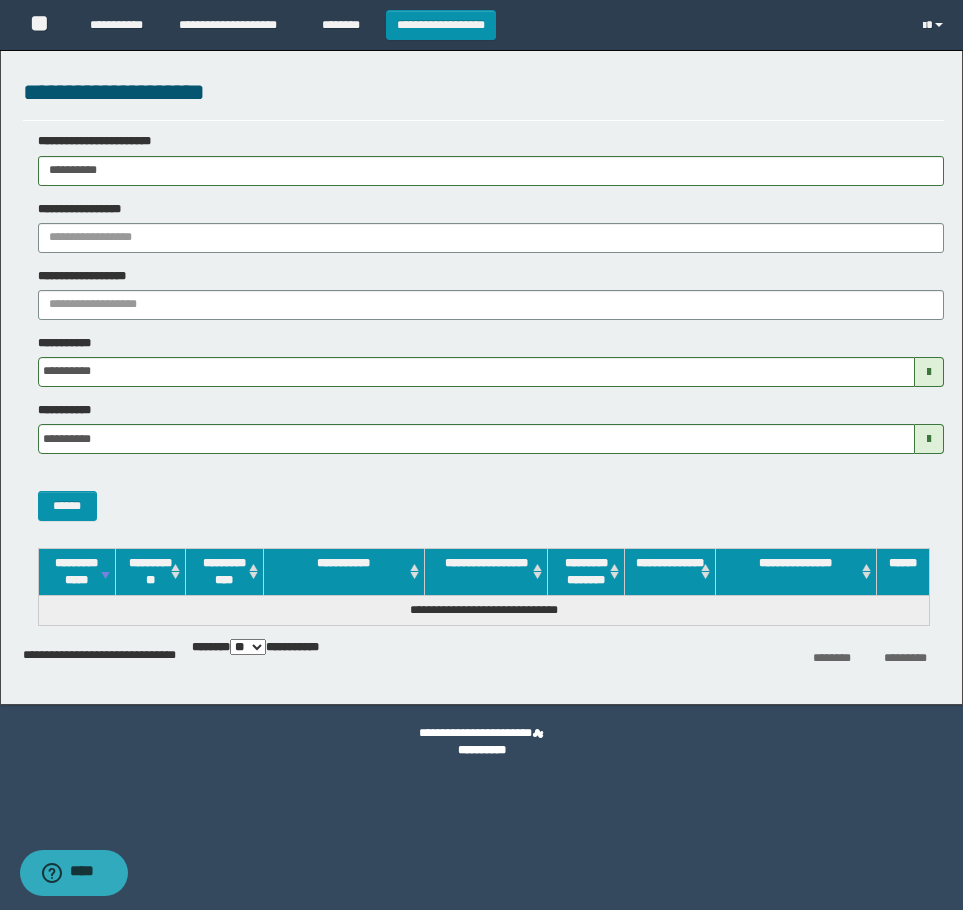 click on "******" at bounding box center (483, 495) 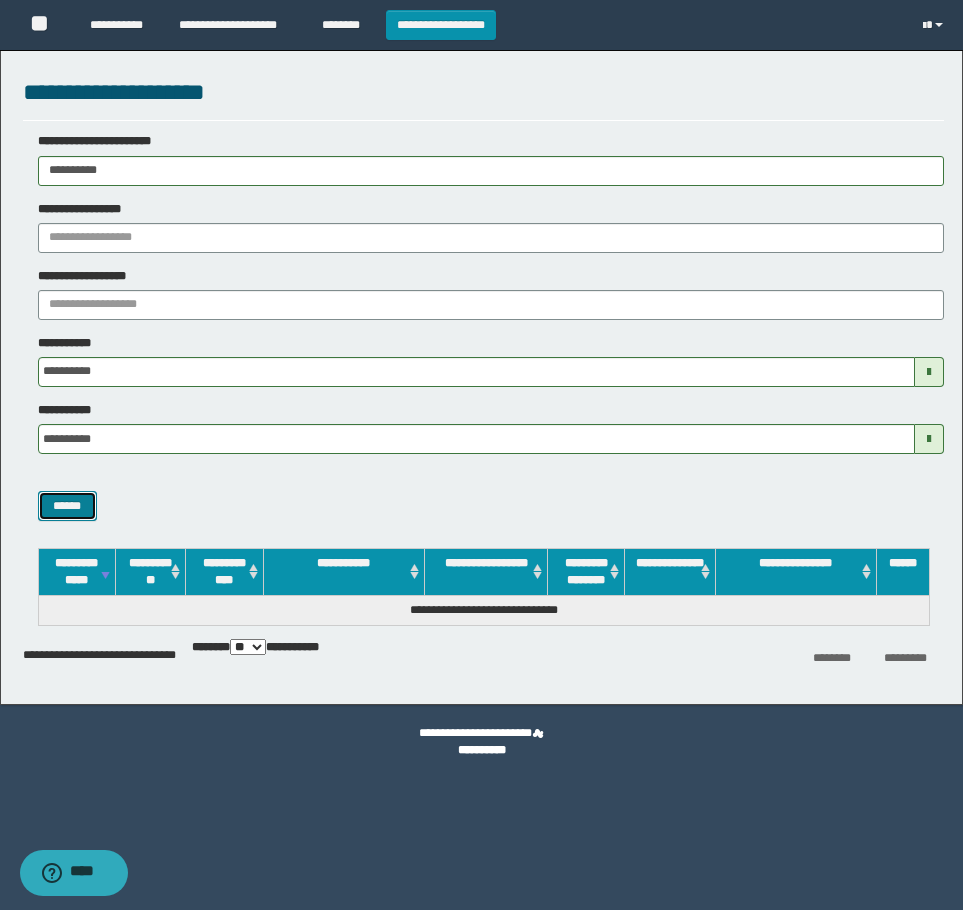 click on "******" at bounding box center (67, 506) 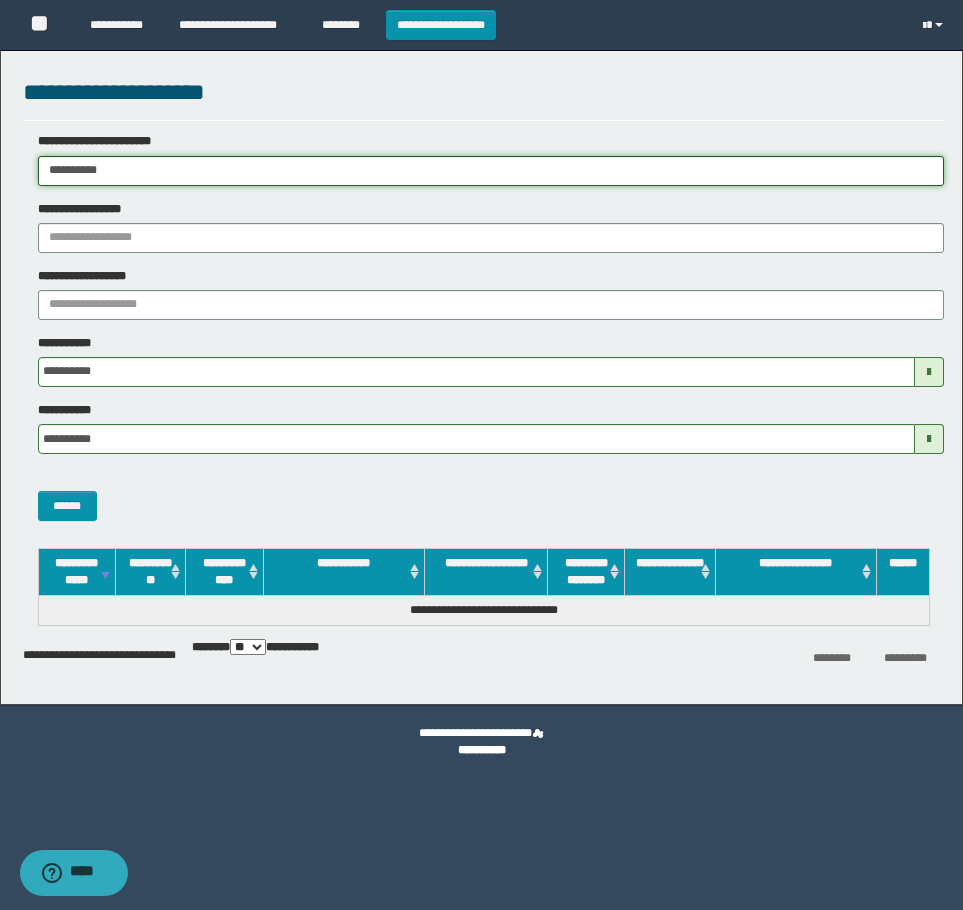 drag, startPoint x: 178, startPoint y: 170, endPoint x: 27, endPoint y: 322, distance: 214.25452 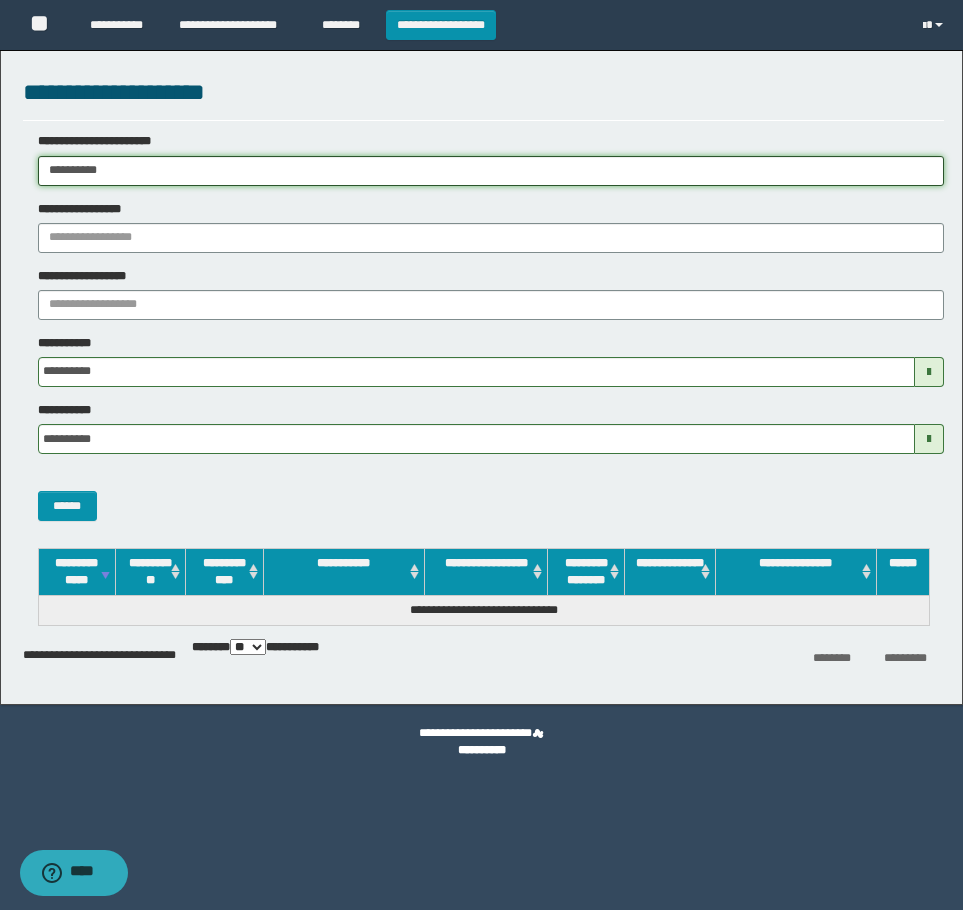 click on "**********" at bounding box center [481, 455] 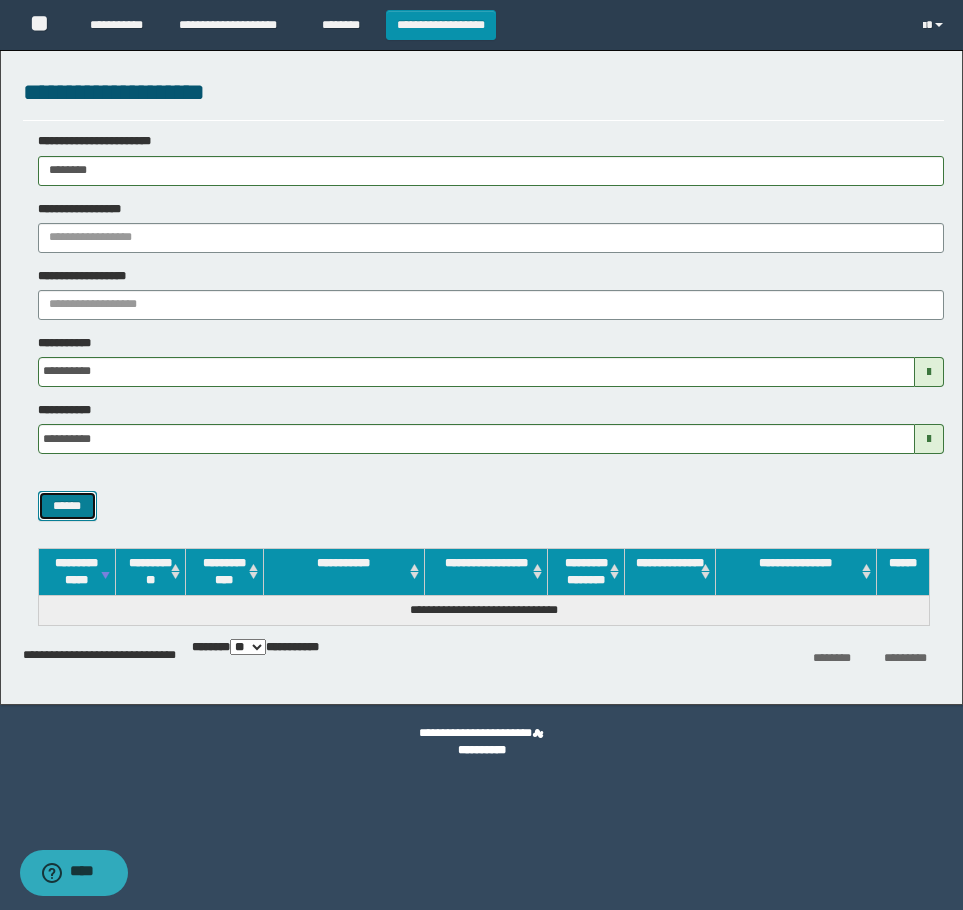 click on "******" at bounding box center [67, 506] 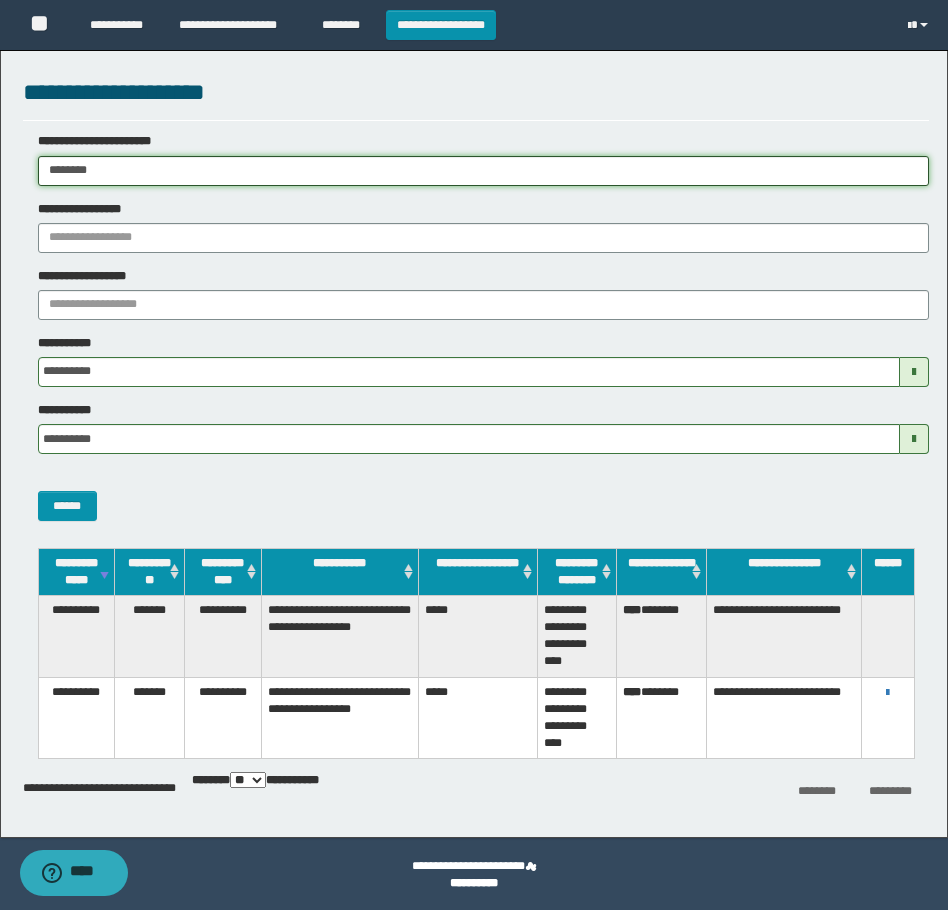drag, startPoint x: 122, startPoint y: 169, endPoint x: 4, endPoint y: 228, distance: 131.92801 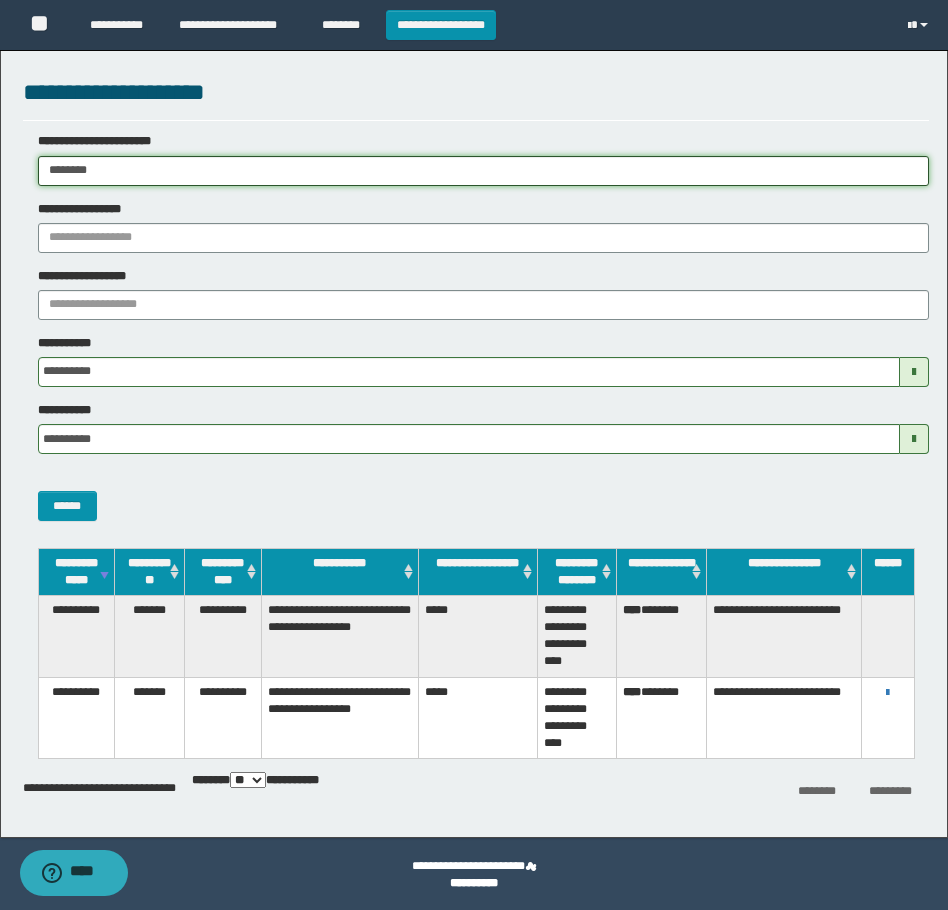 click on "**********" at bounding box center (474, 455) 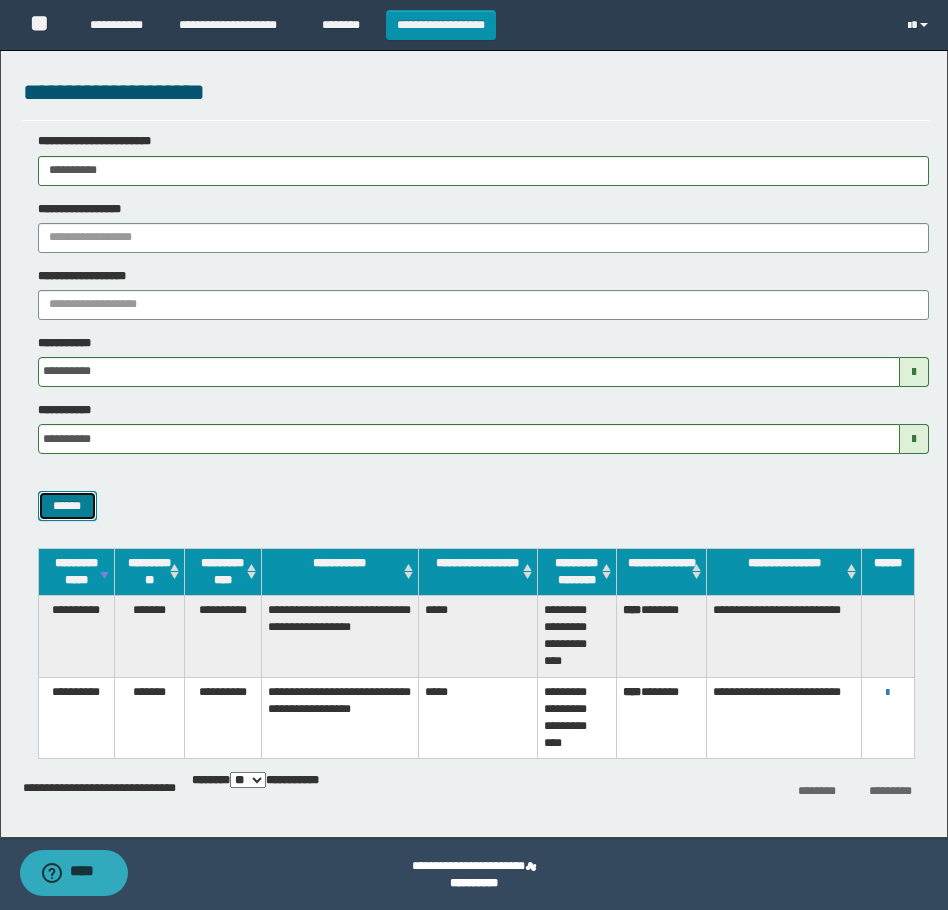 click on "******" at bounding box center [67, 506] 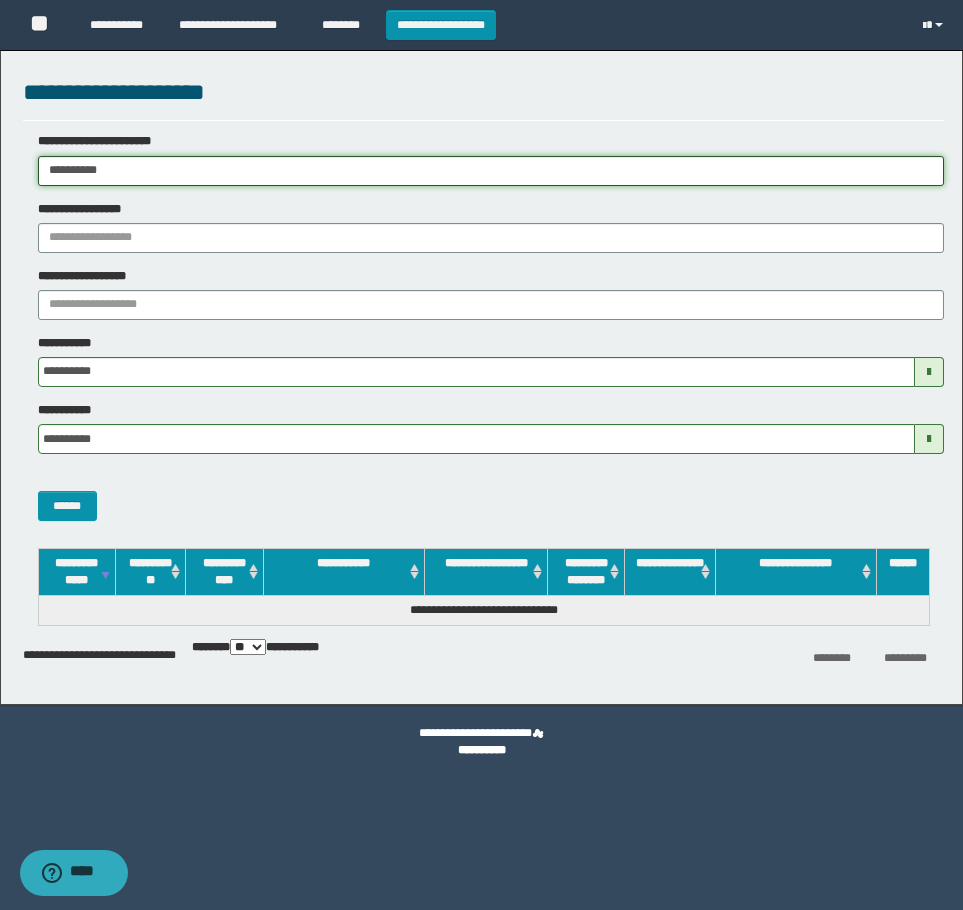 drag, startPoint x: 131, startPoint y: 169, endPoint x: -4, endPoint y: 188, distance: 136.33047 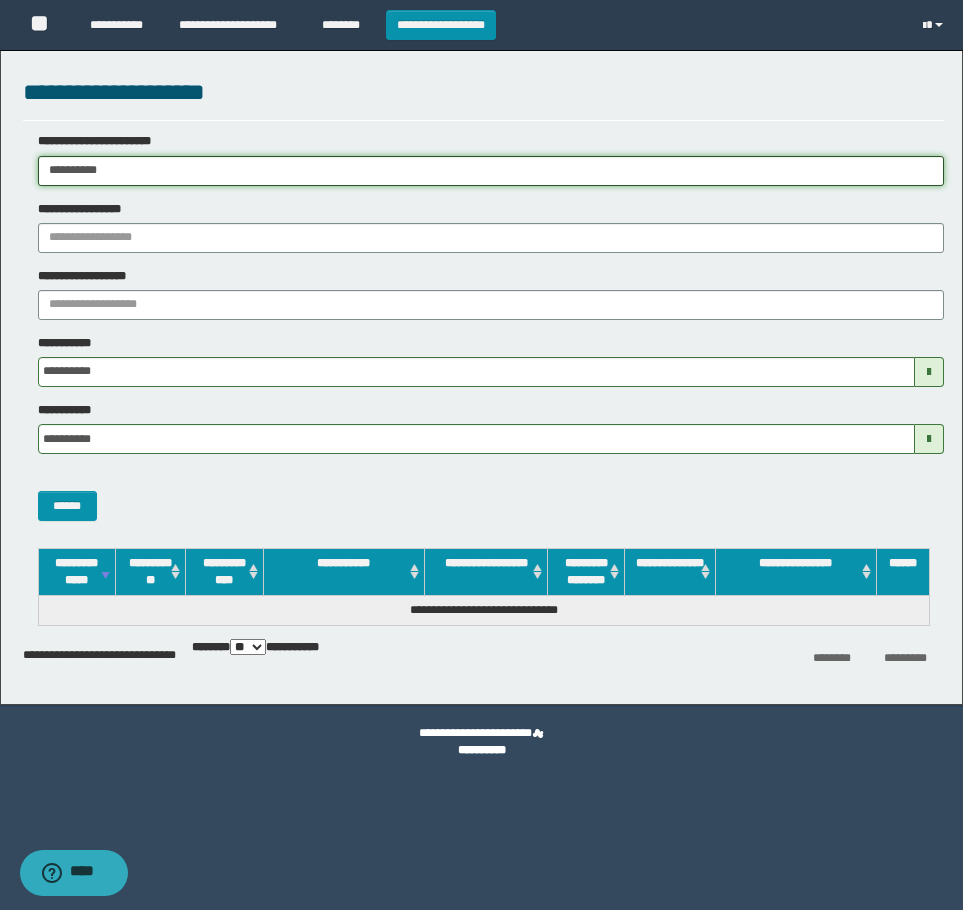 click on "**********" at bounding box center (481, 455) 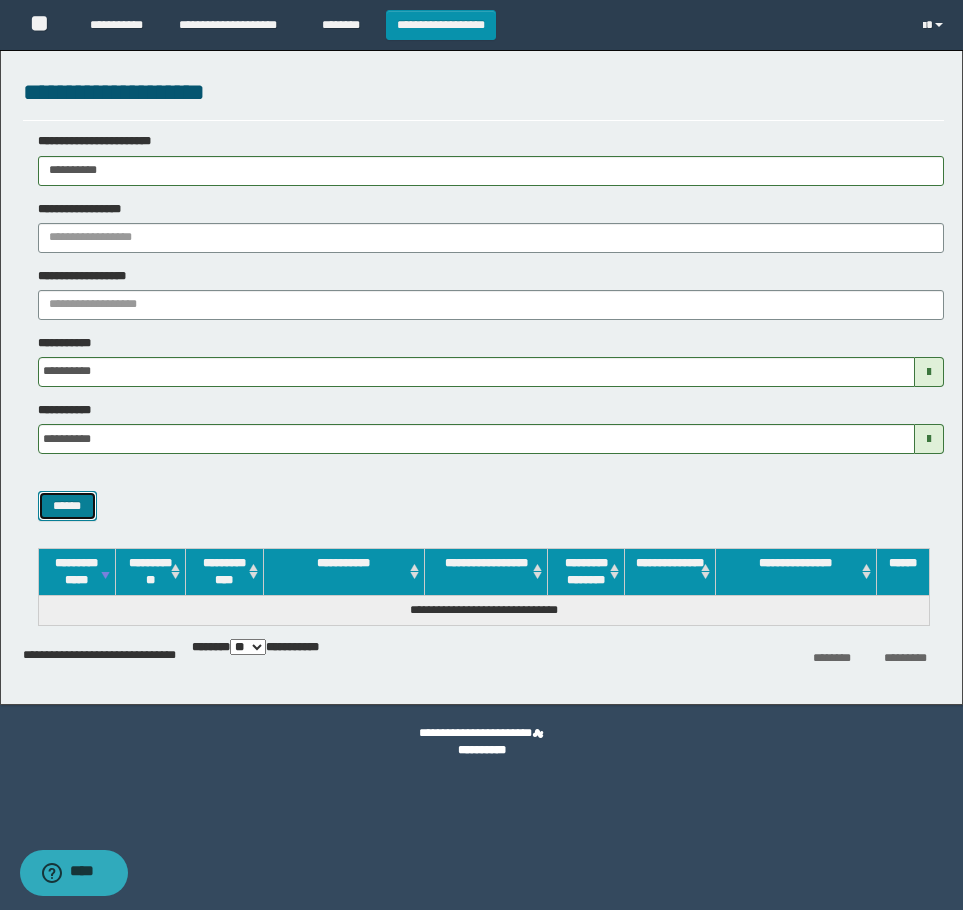 click on "******" at bounding box center (67, 506) 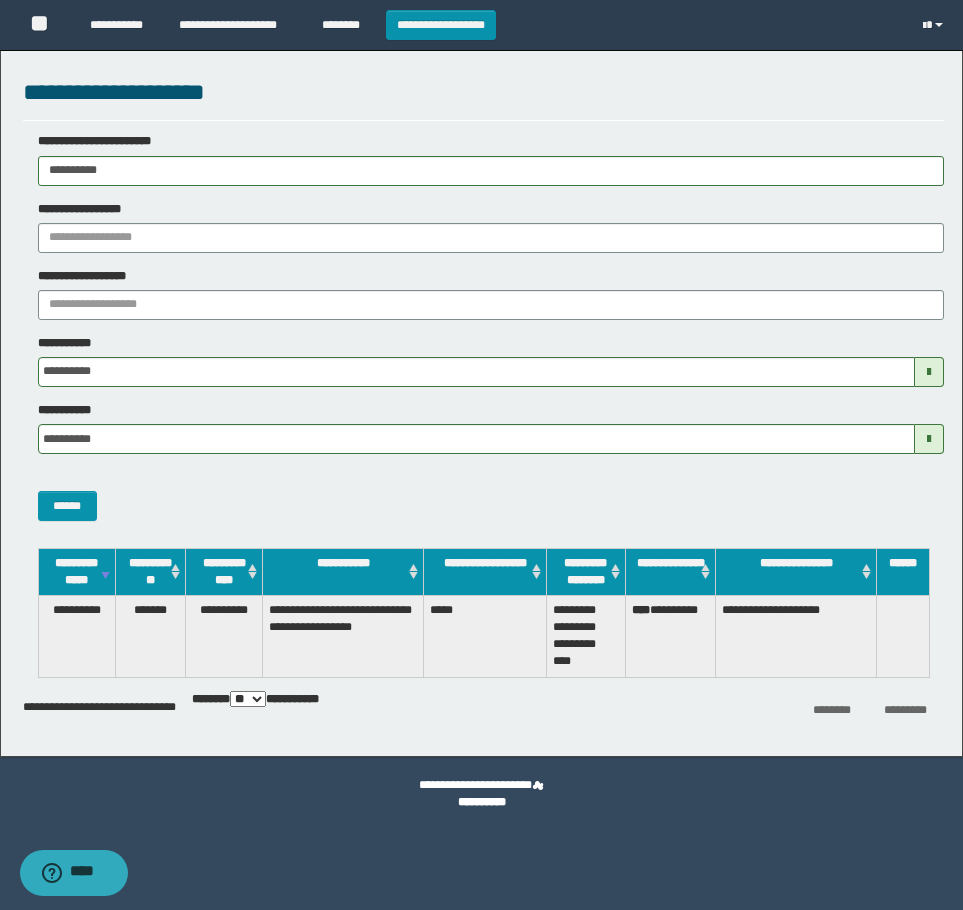drag, startPoint x: 231, startPoint y: 186, endPoint x: 252, endPoint y: 175, distance: 23.70654 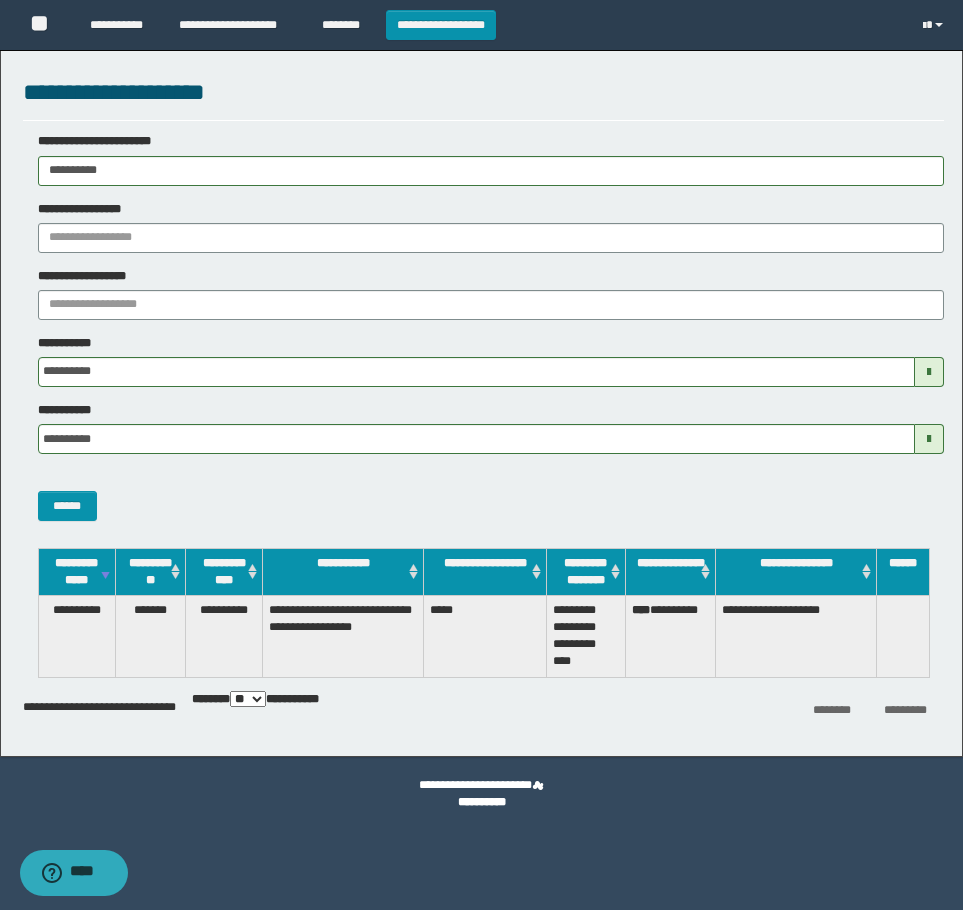 click on "**********" at bounding box center [483, 326] 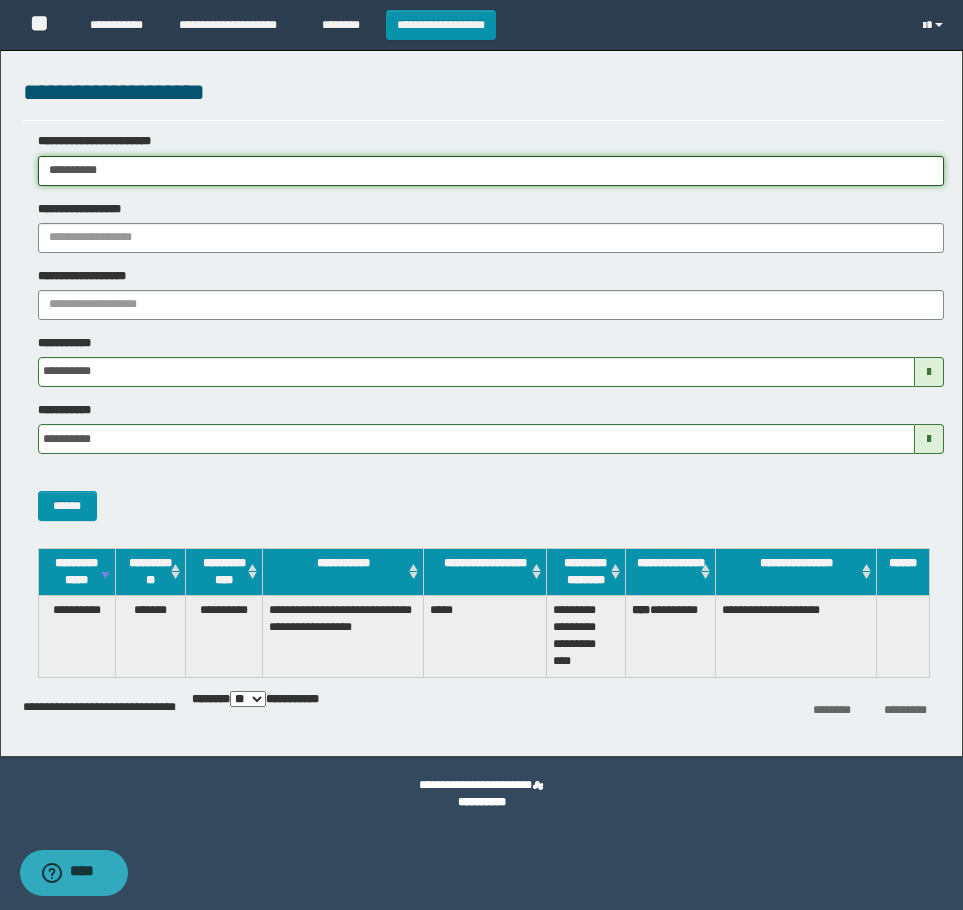 drag, startPoint x: 258, startPoint y: 170, endPoint x: -4, endPoint y: 185, distance: 262.42905 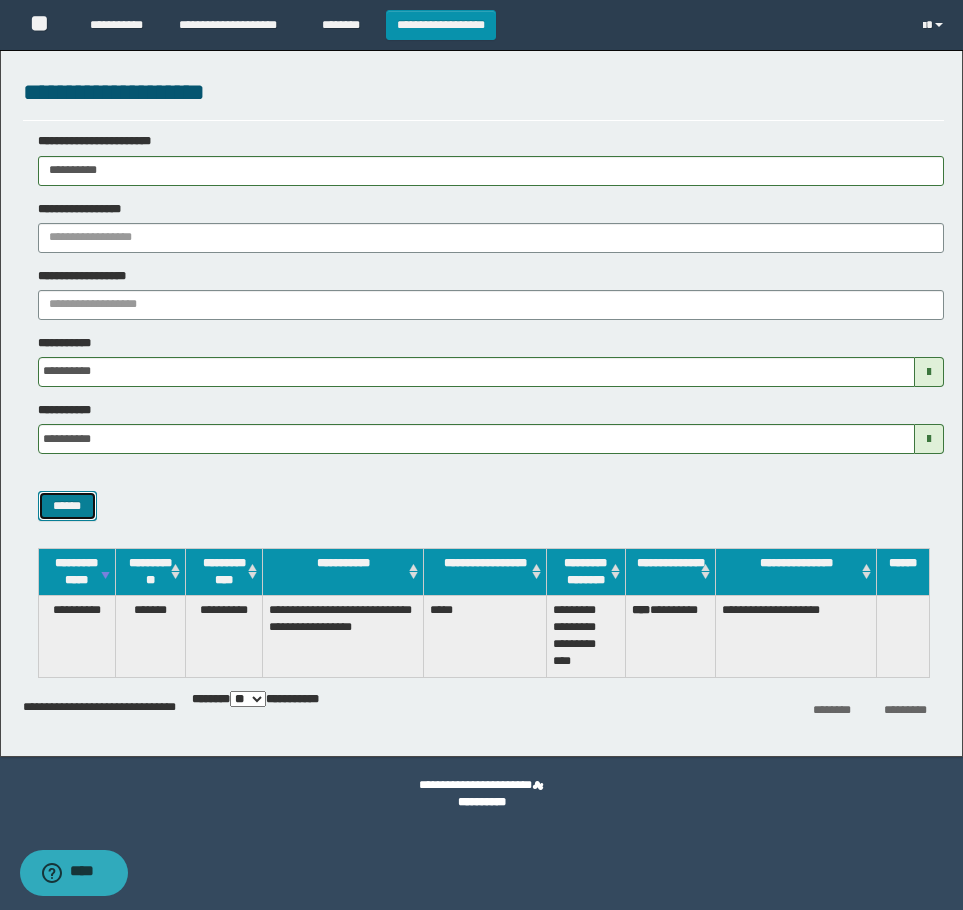 click on "******" at bounding box center [67, 506] 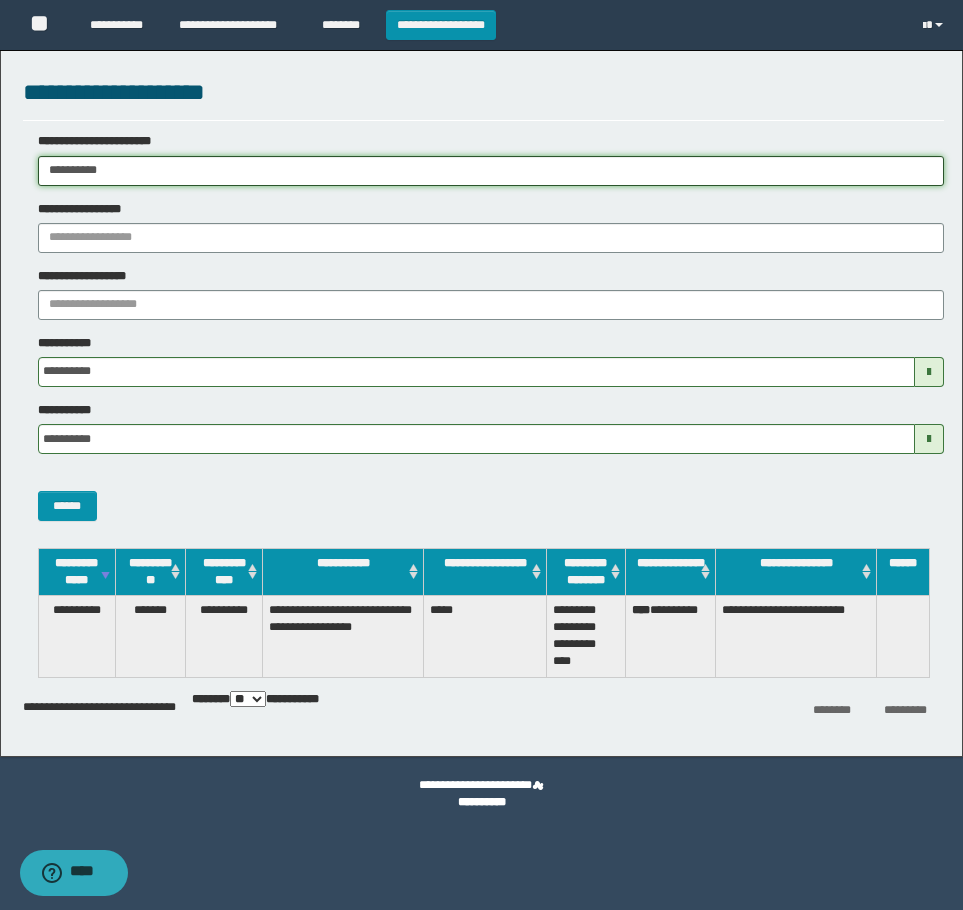 drag, startPoint x: 167, startPoint y: 170, endPoint x: 57, endPoint y: 320, distance: 186.01076 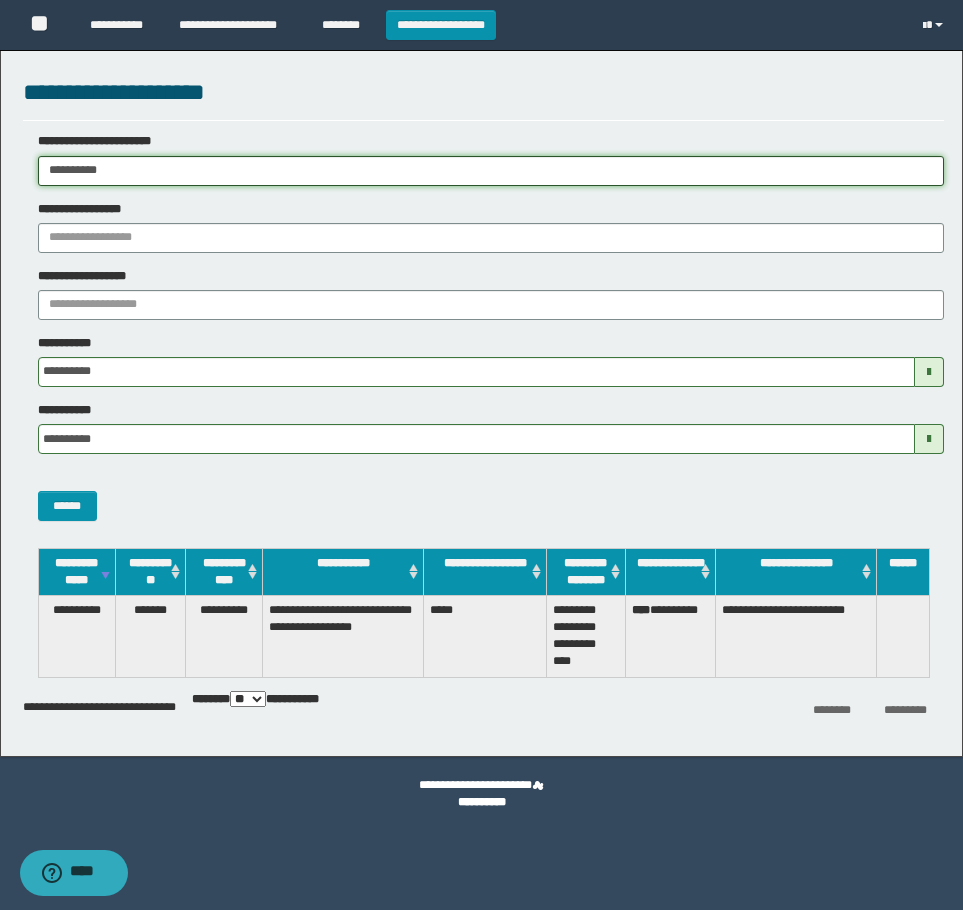 click on "**********" at bounding box center [481, 455] 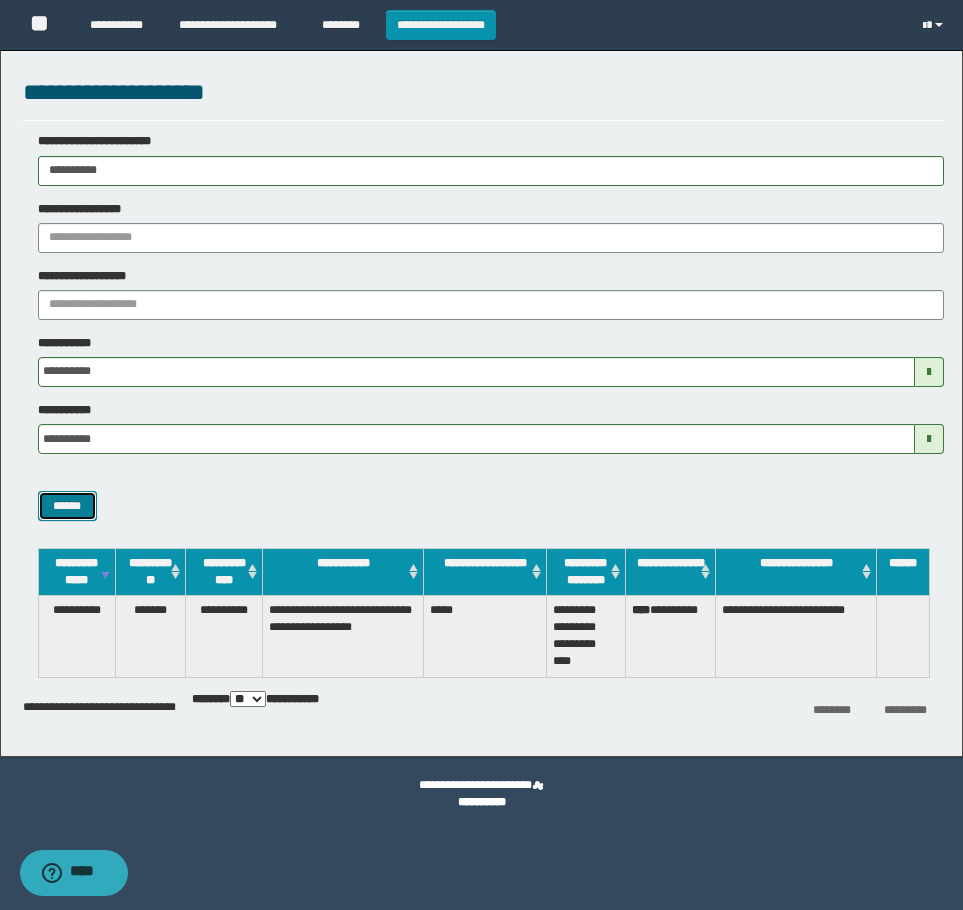 click on "******" at bounding box center [67, 506] 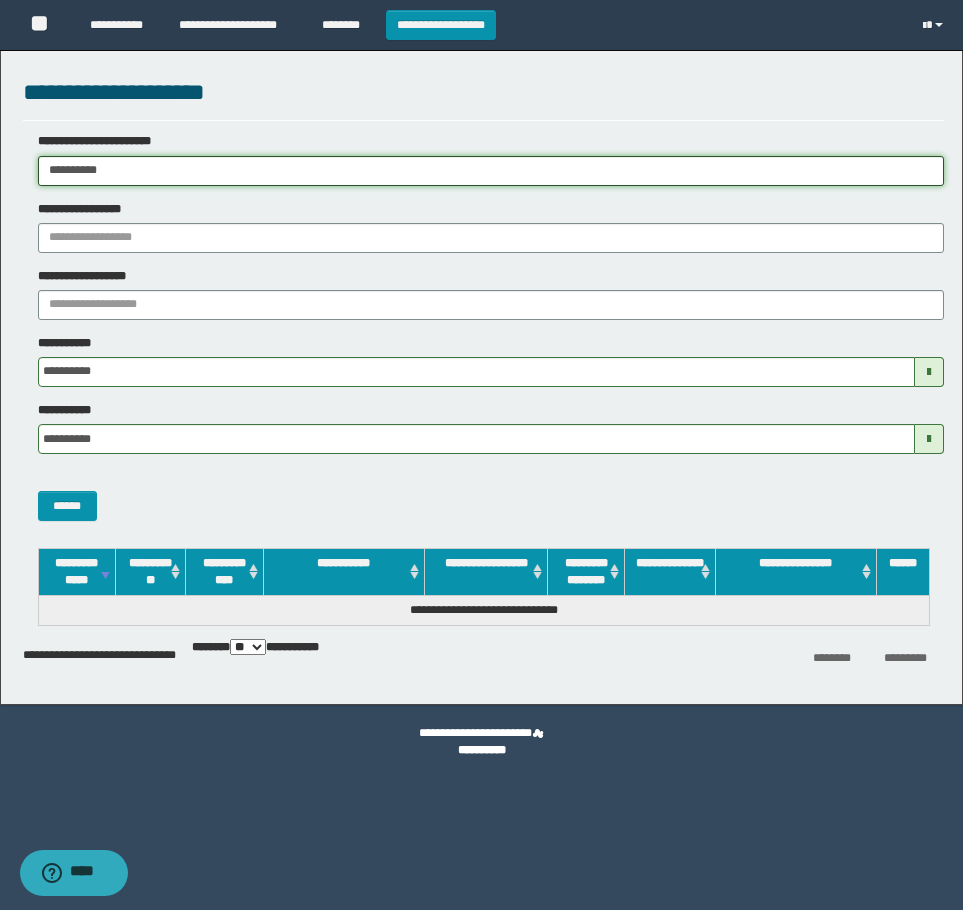 drag, startPoint x: 211, startPoint y: 184, endPoint x: -4, endPoint y: 215, distance: 217.22339 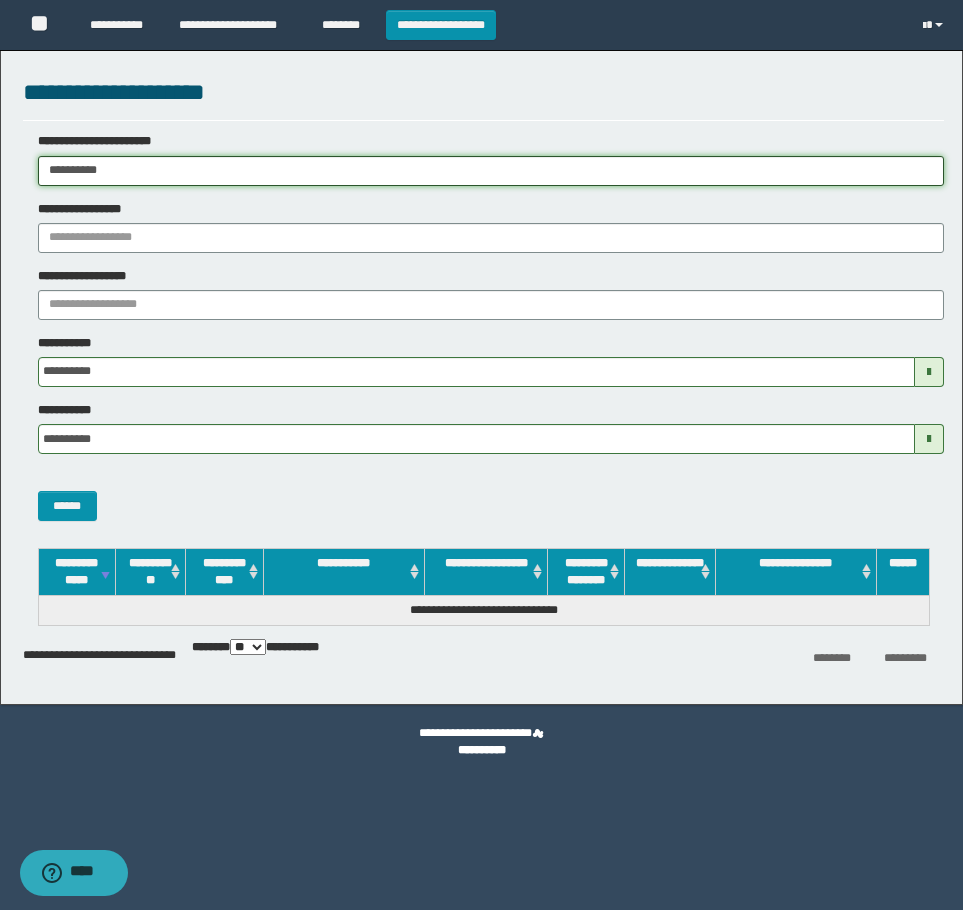 click on "**********" at bounding box center (481, 455) 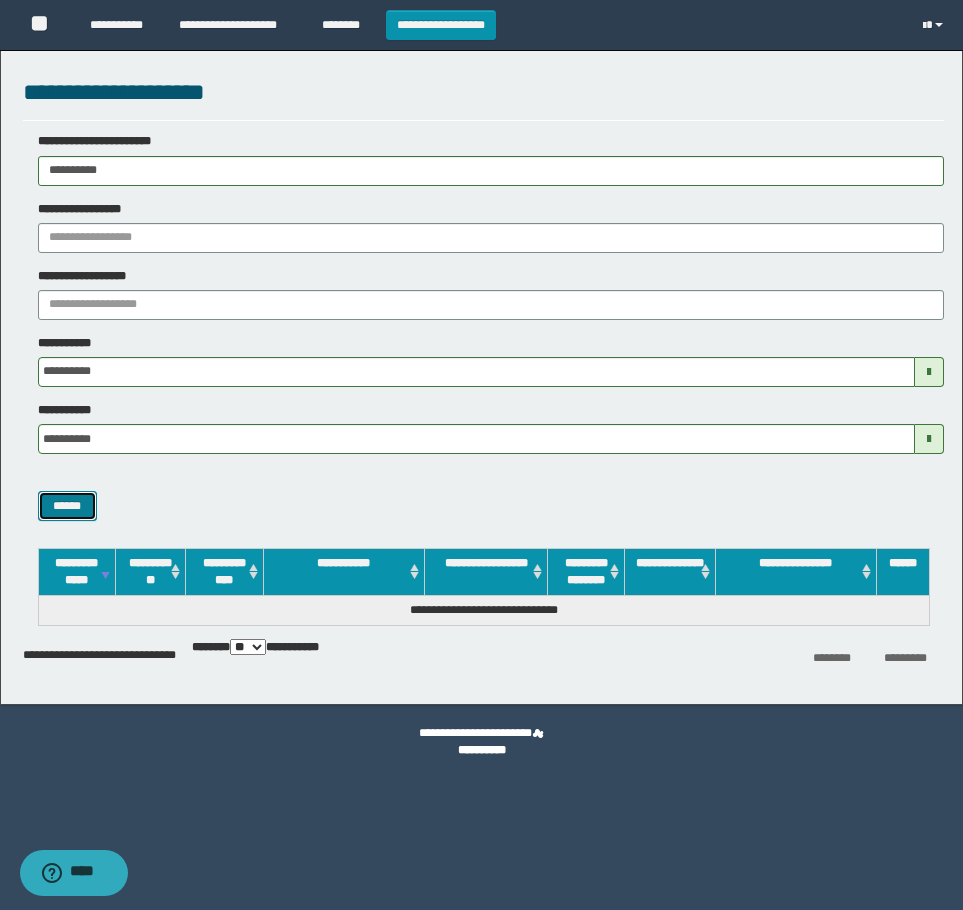 click on "******" at bounding box center [67, 506] 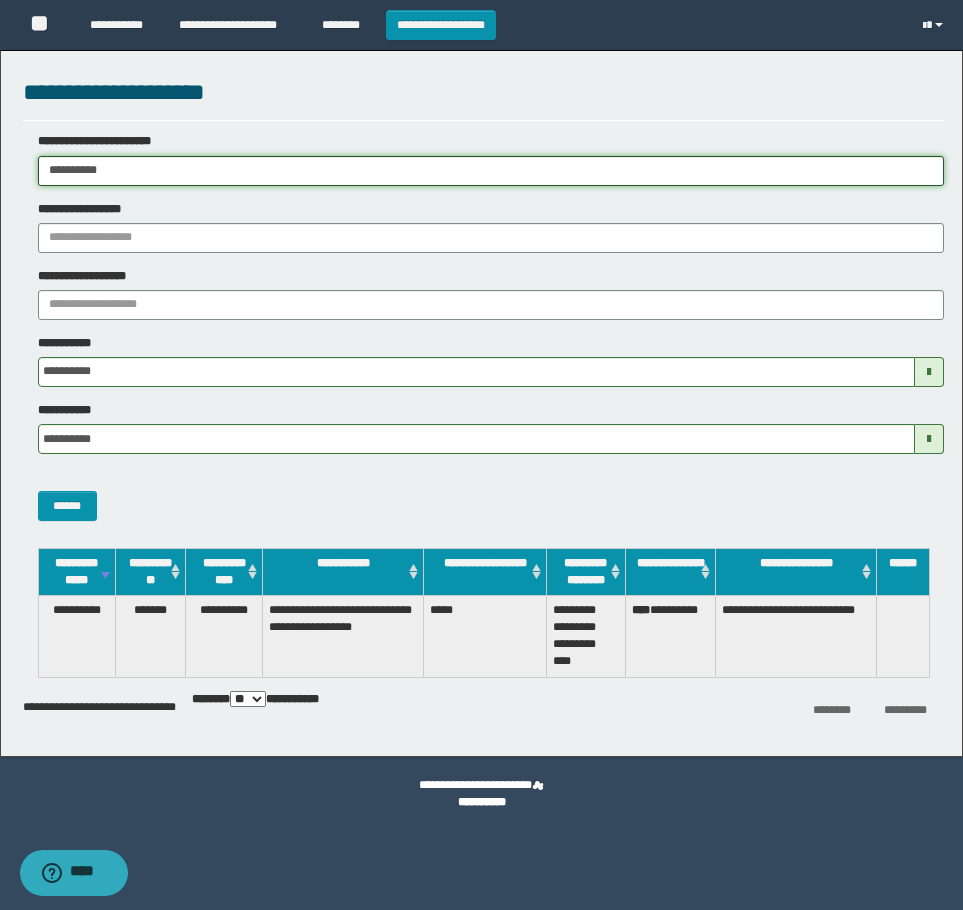 drag, startPoint x: 191, startPoint y: 164, endPoint x: -4, endPoint y: 199, distance: 198.11613 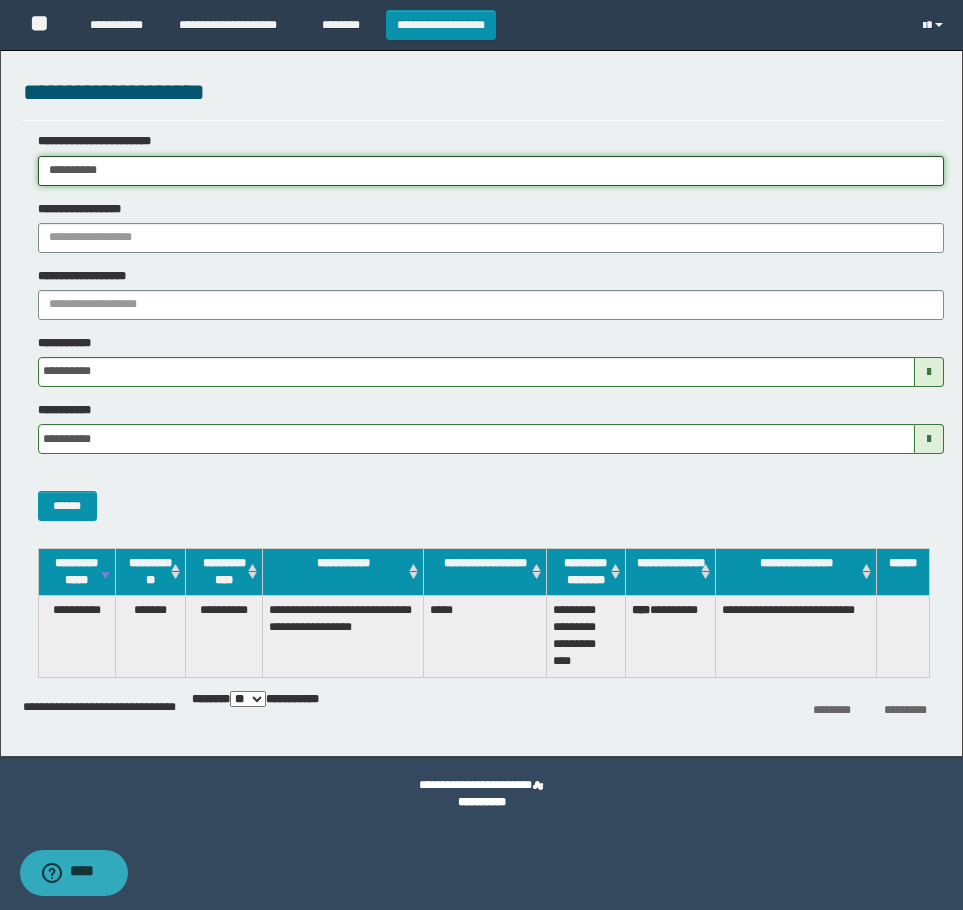 click on "**********" at bounding box center (481, 455) 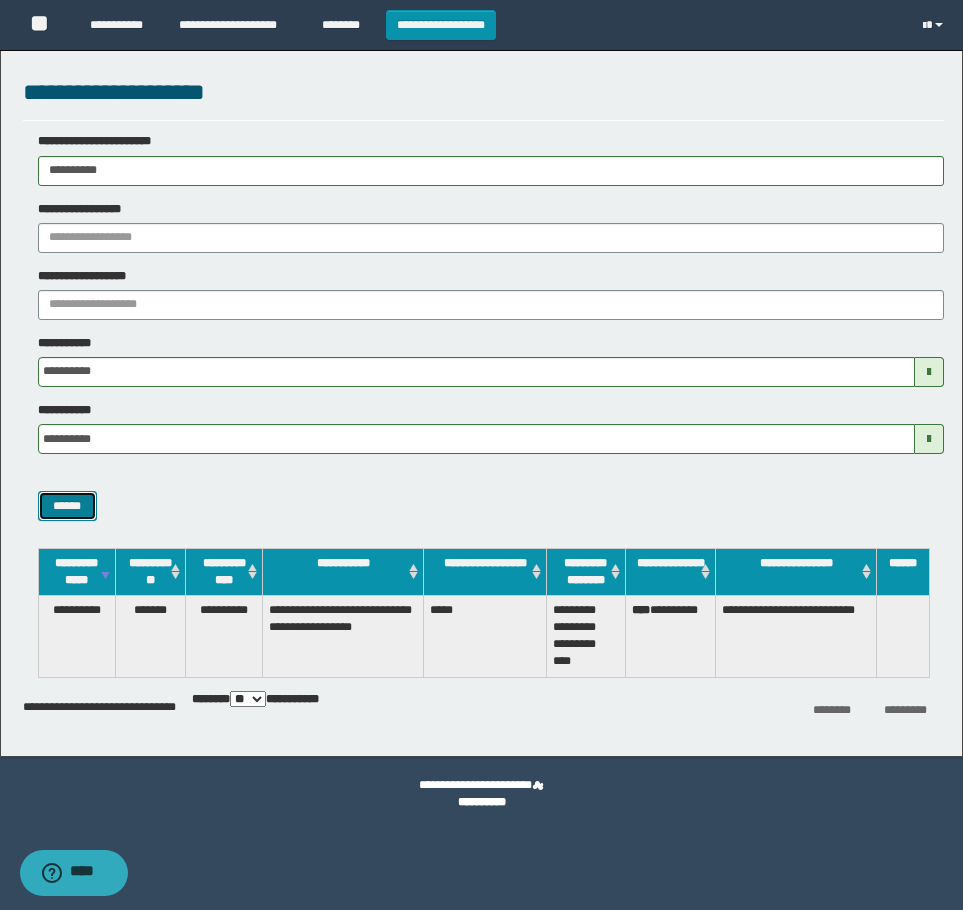 click on "******" at bounding box center (67, 506) 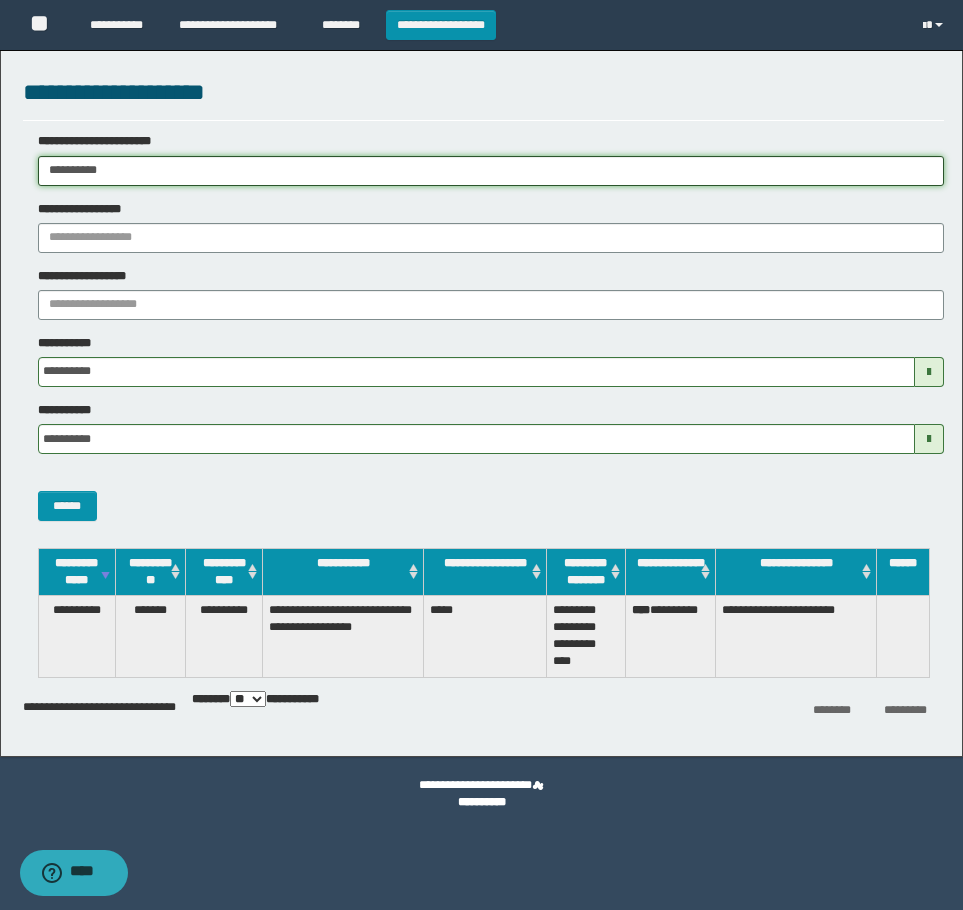 drag, startPoint x: 238, startPoint y: 165, endPoint x: 151, endPoint y: 297, distance: 158.09175 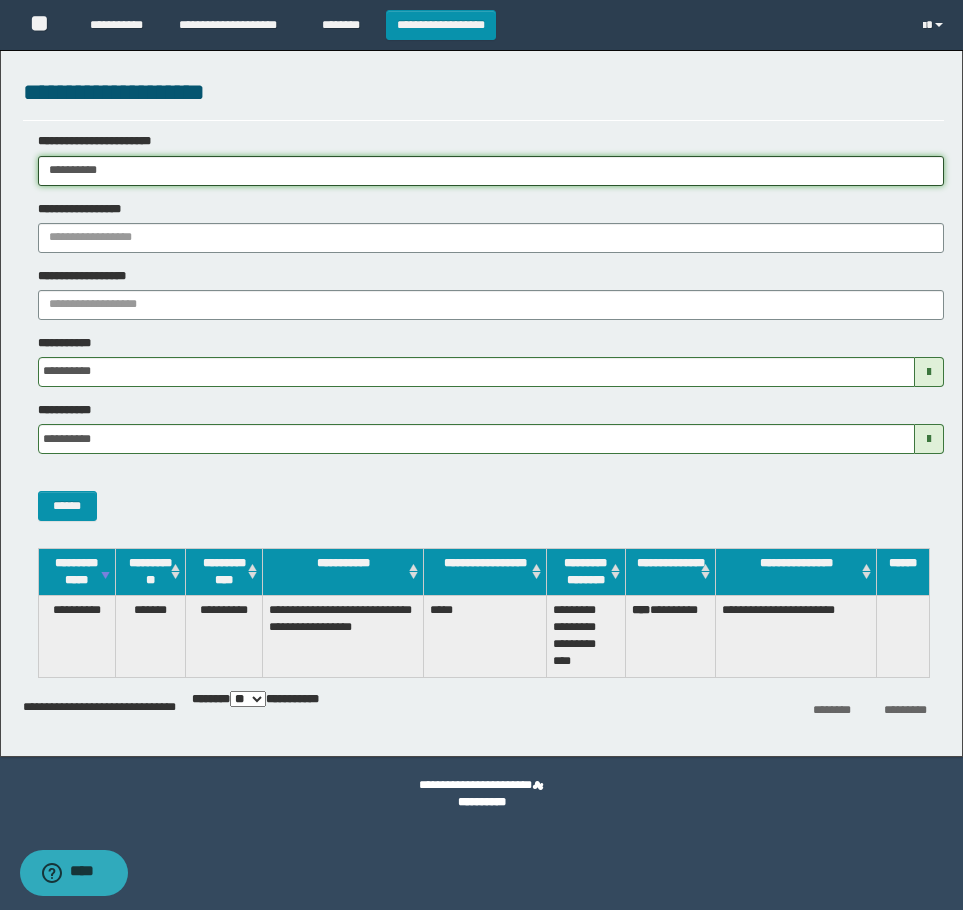 click on "**********" at bounding box center [481, 455] 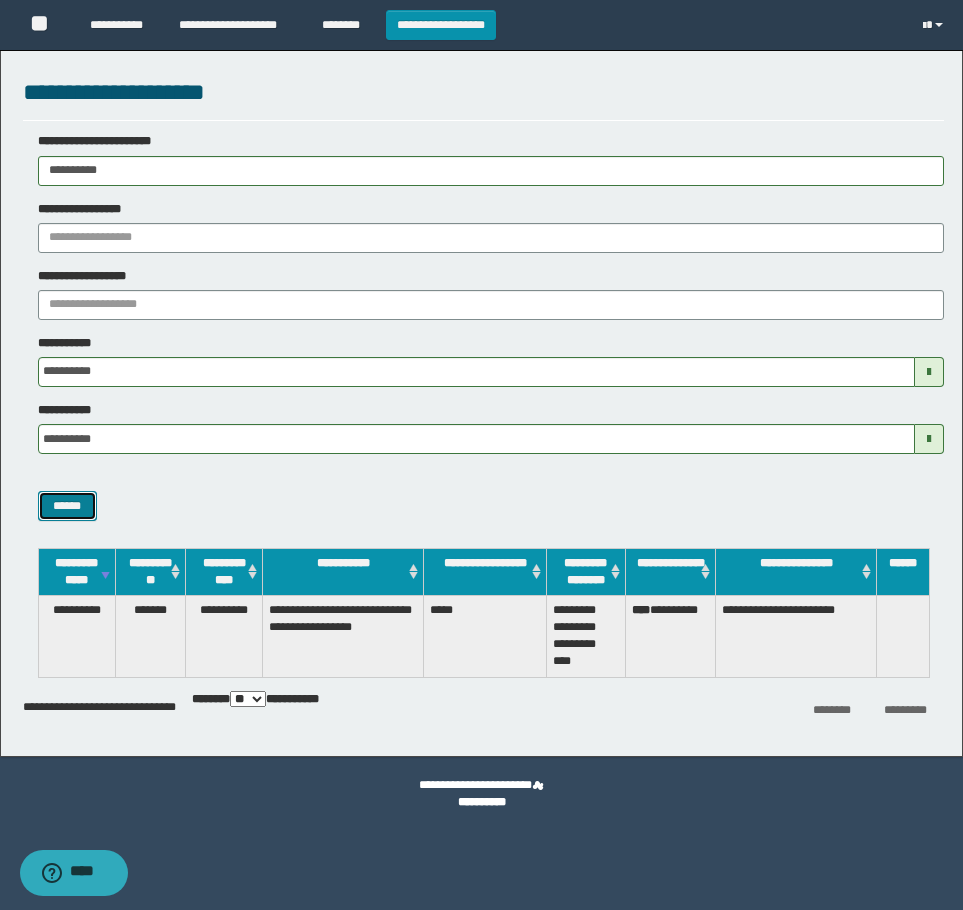 click on "******" at bounding box center (67, 506) 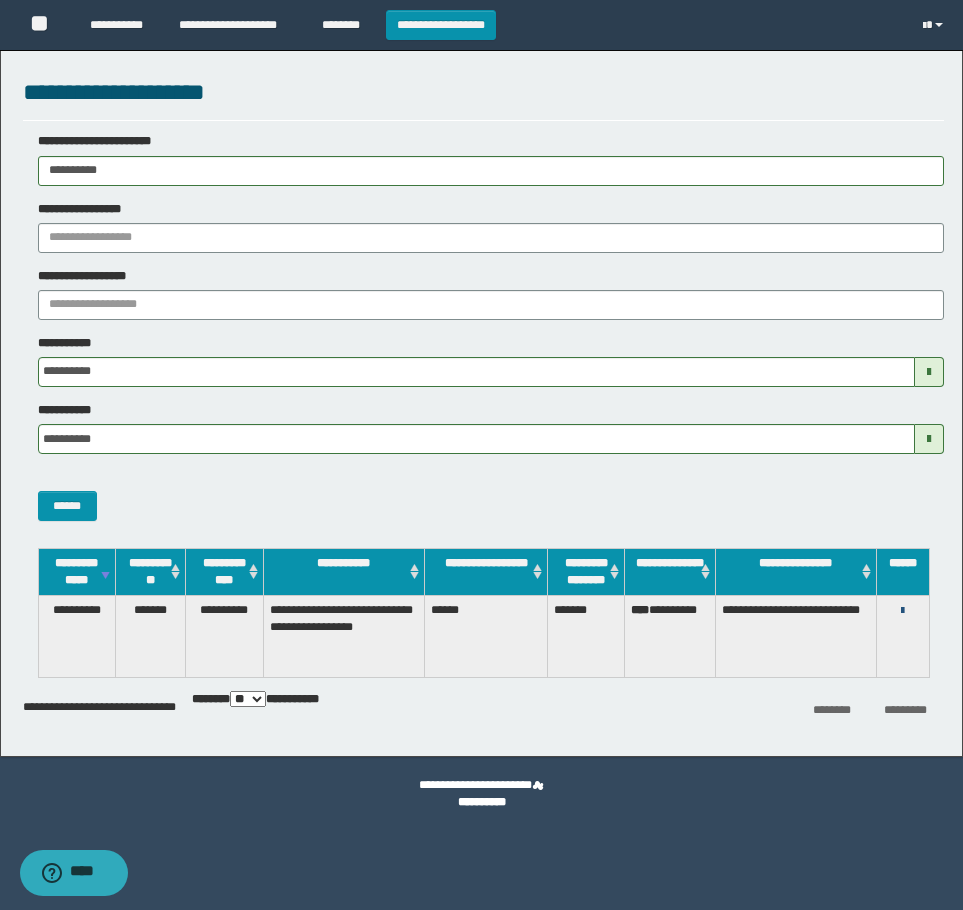 click at bounding box center [902, 611] 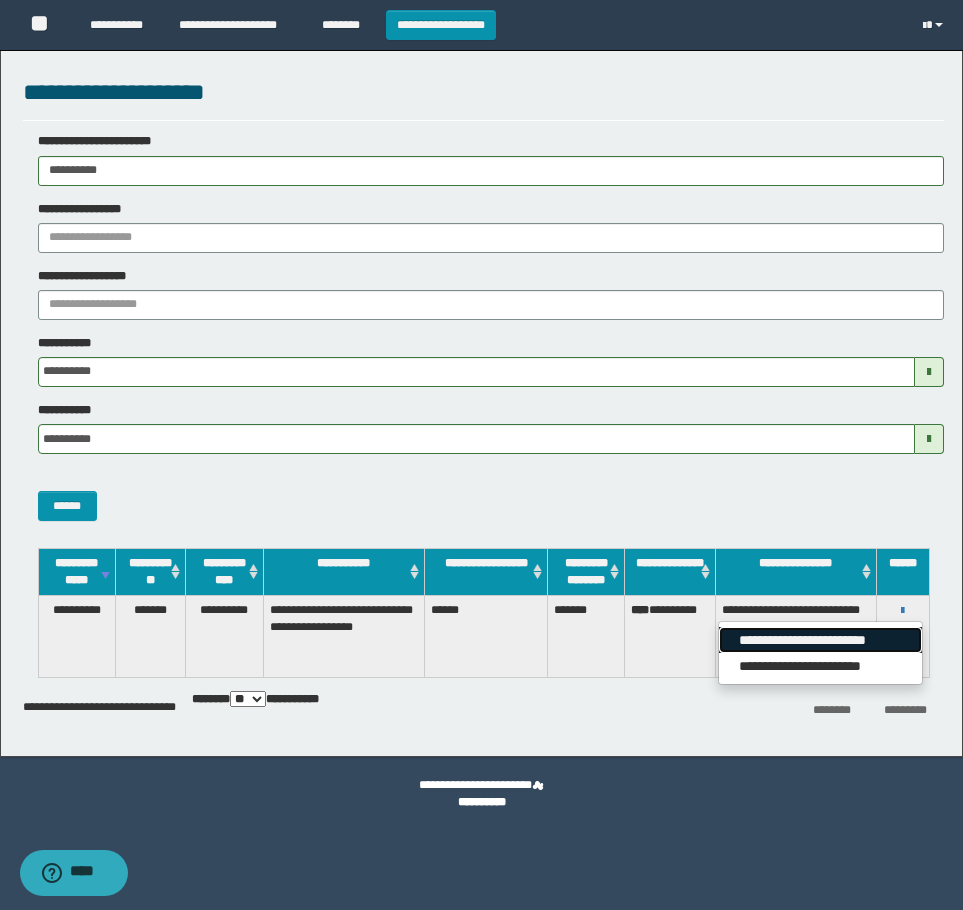 click on "**********" at bounding box center [820, 640] 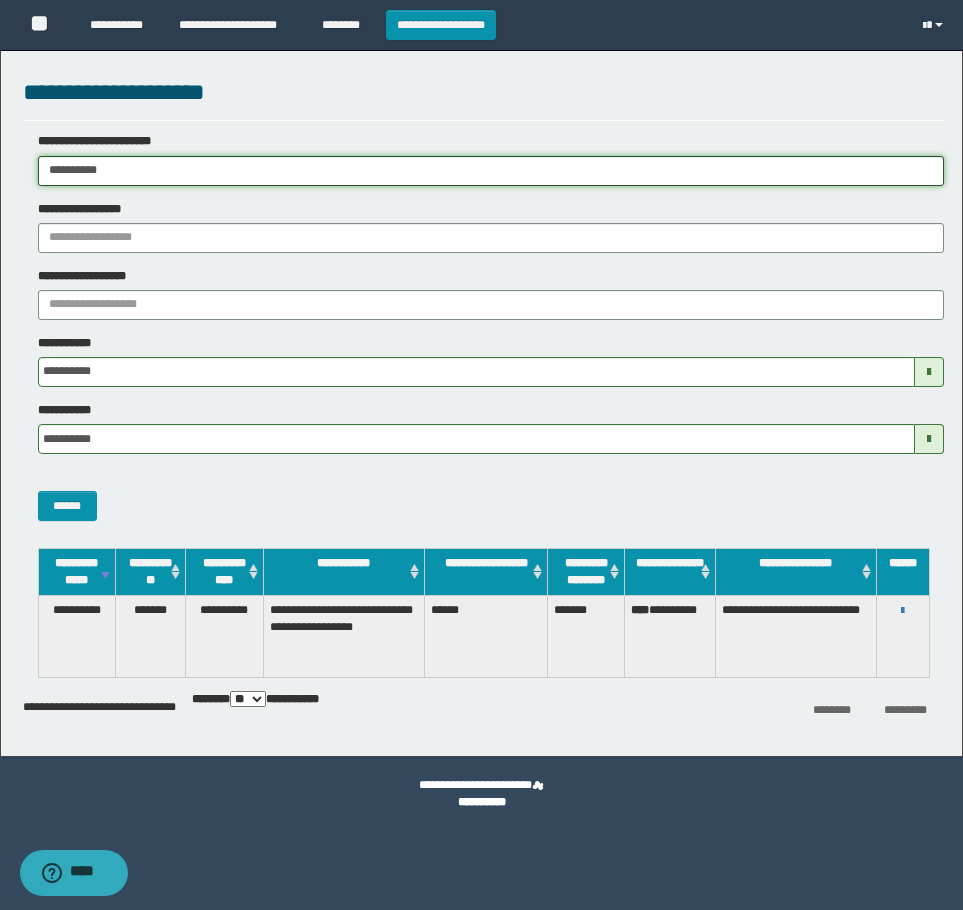 drag, startPoint x: 154, startPoint y: 173, endPoint x: 4, endPoint y: 227, distance: 159.42397 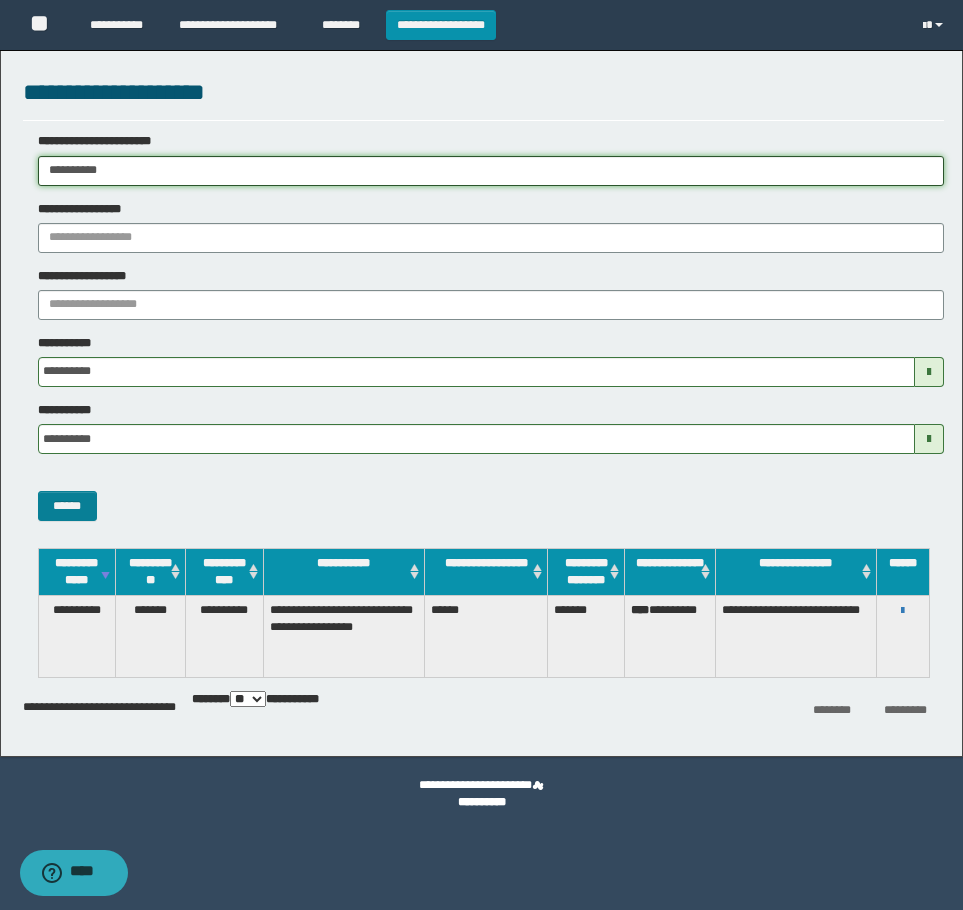 type on "**********" 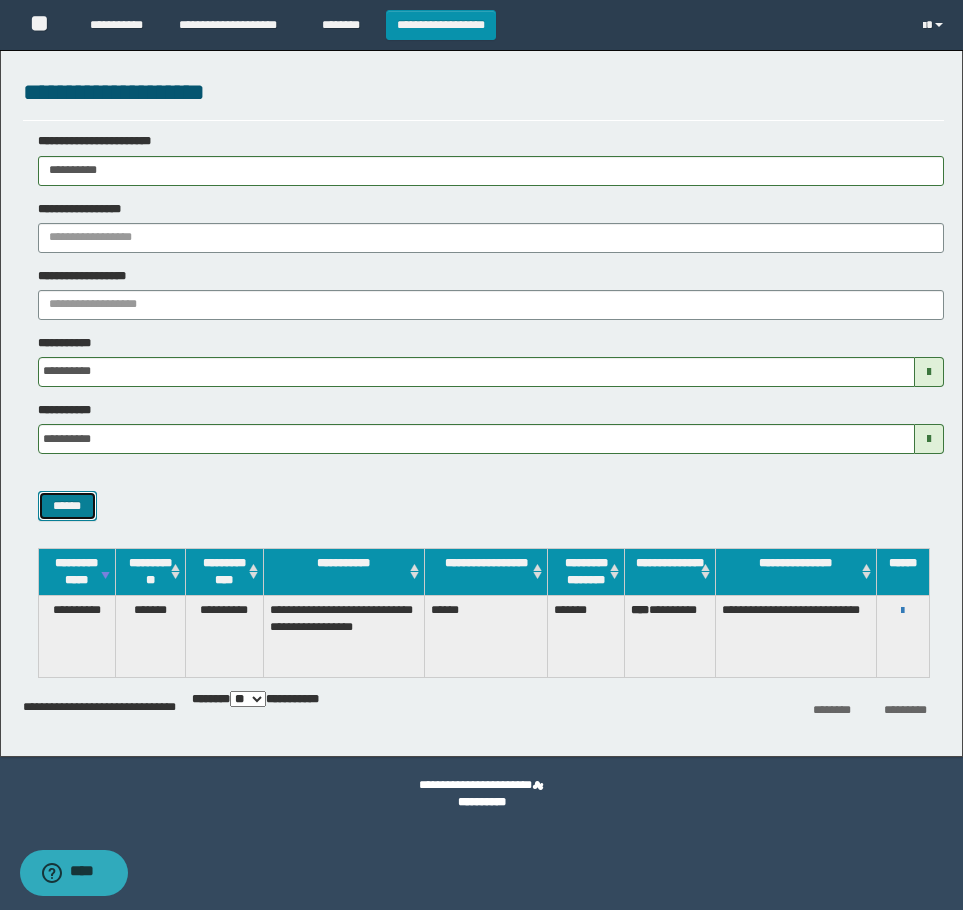 click on "******" at bounding box center [67, 506] 